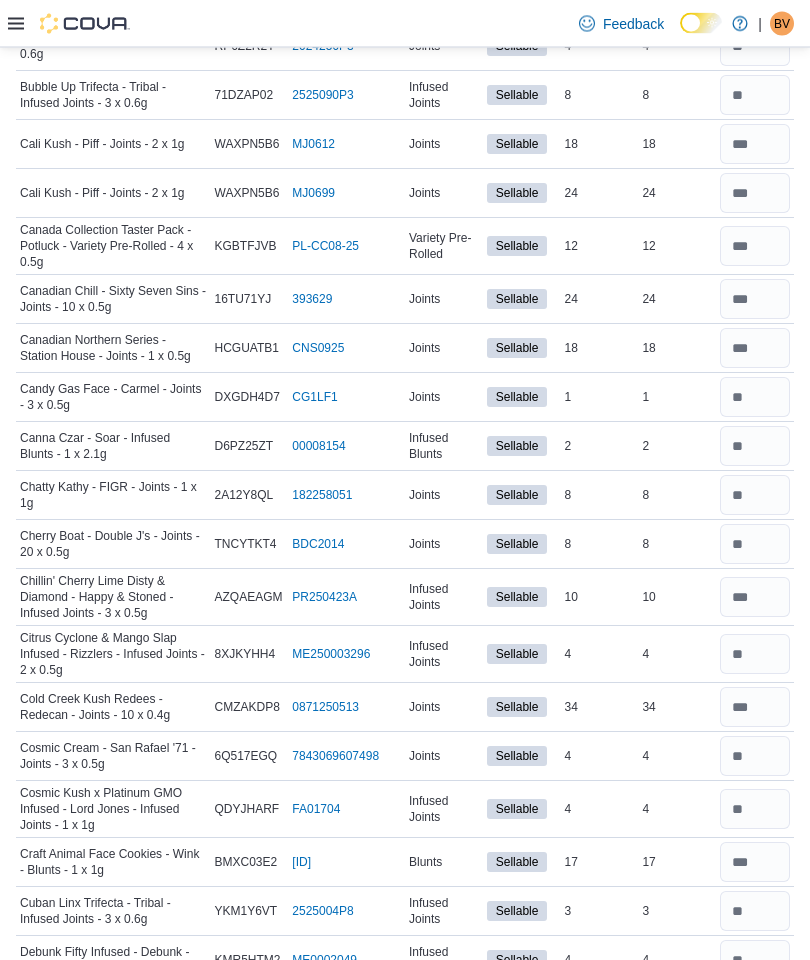 scroll, scrollTop: 2351, scrollLeft: 0, axis: vertical 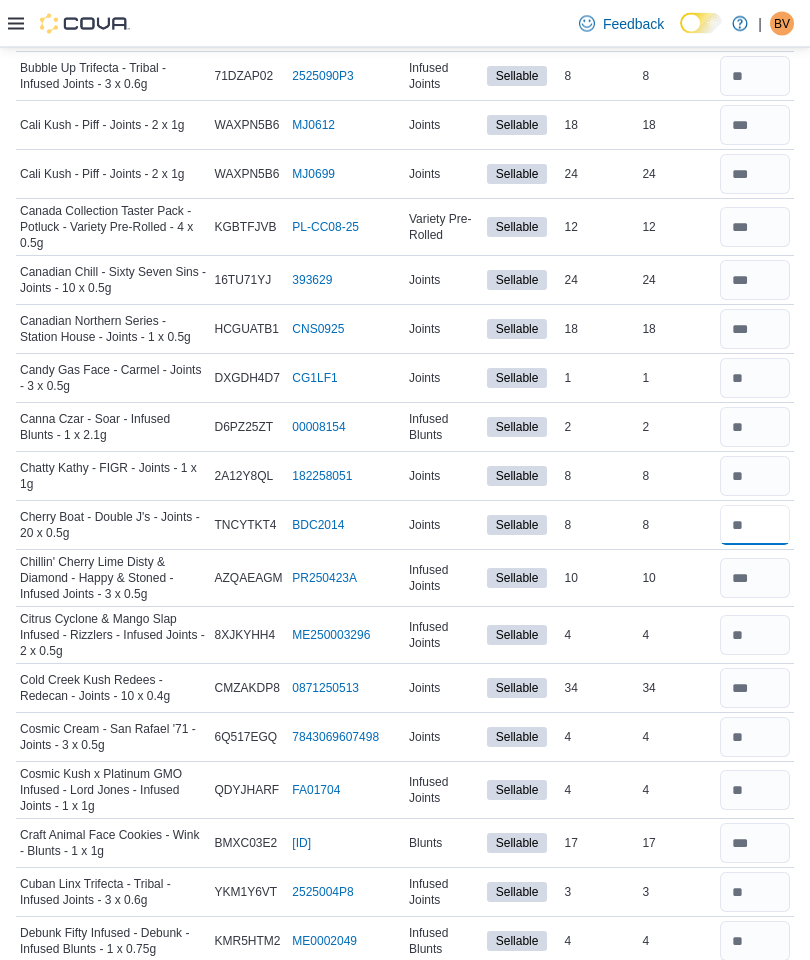 click at bounding box center [755, 526] 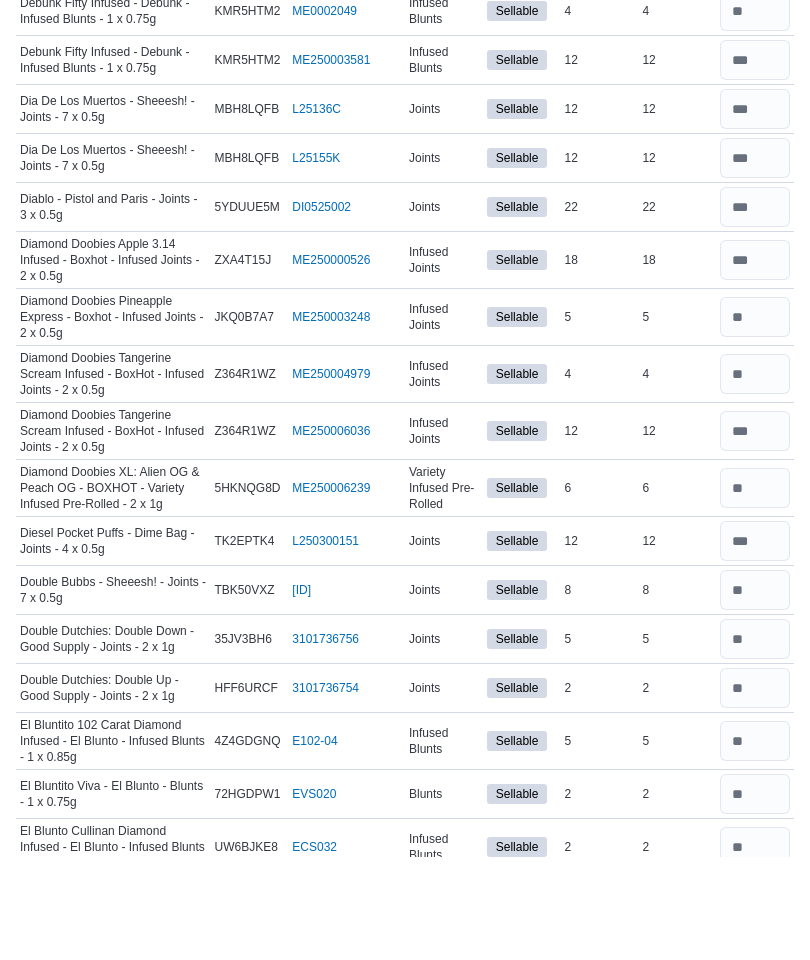 scroll, scrollTop: 3201, scrollLeft: 0, axis: vertical 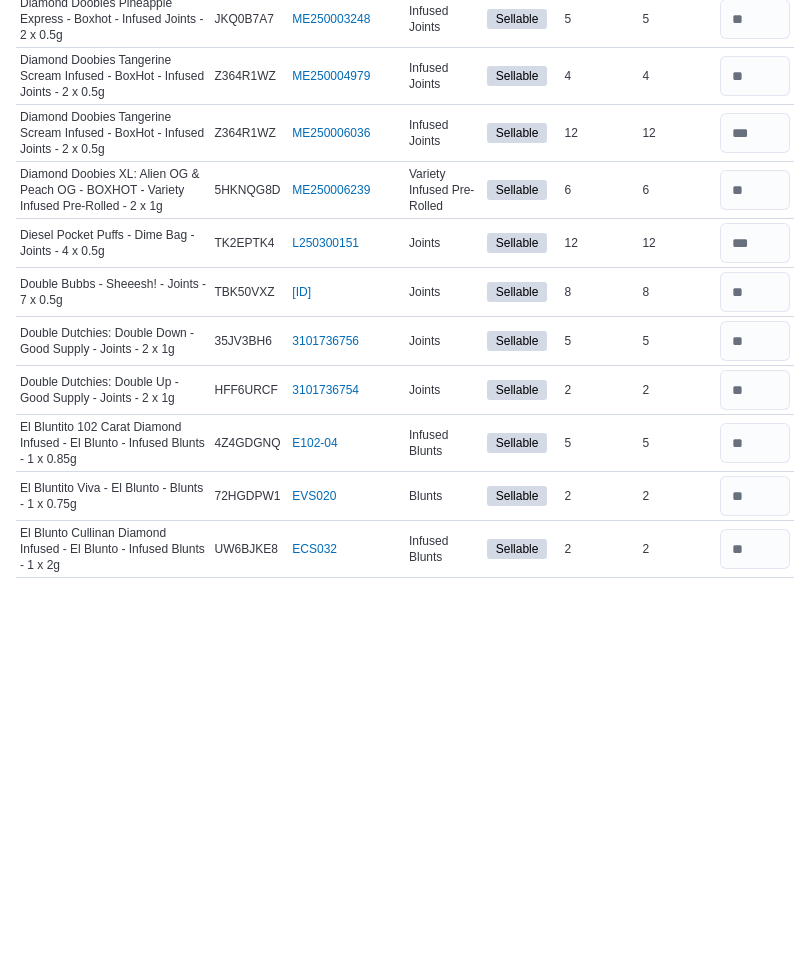 type on "*" 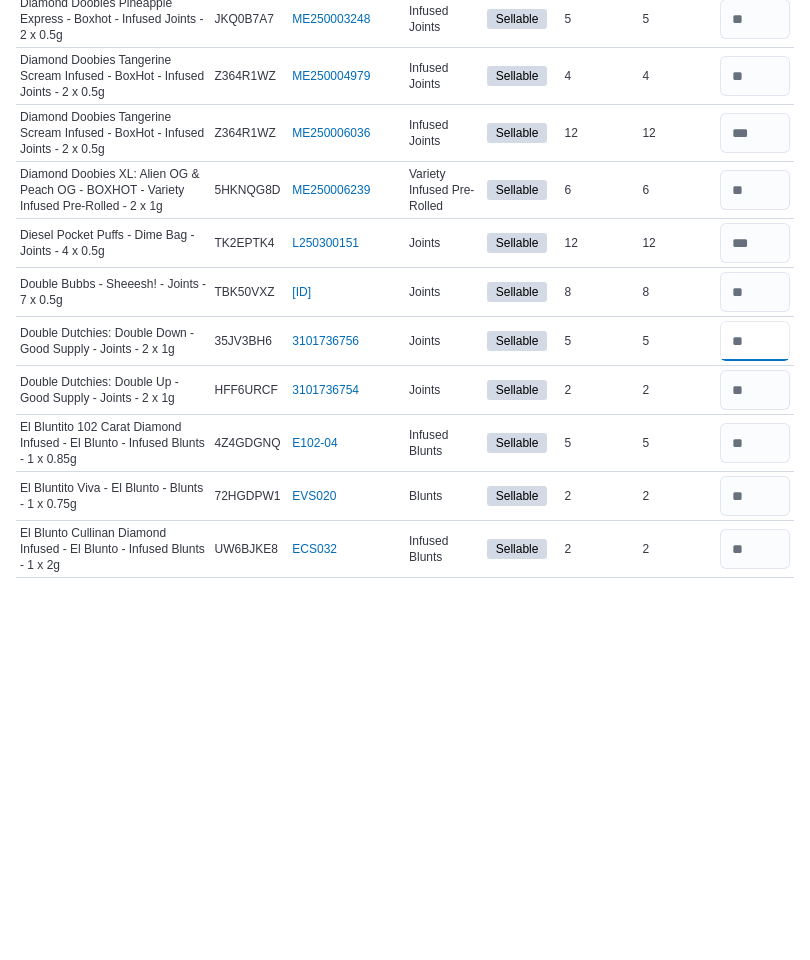 type 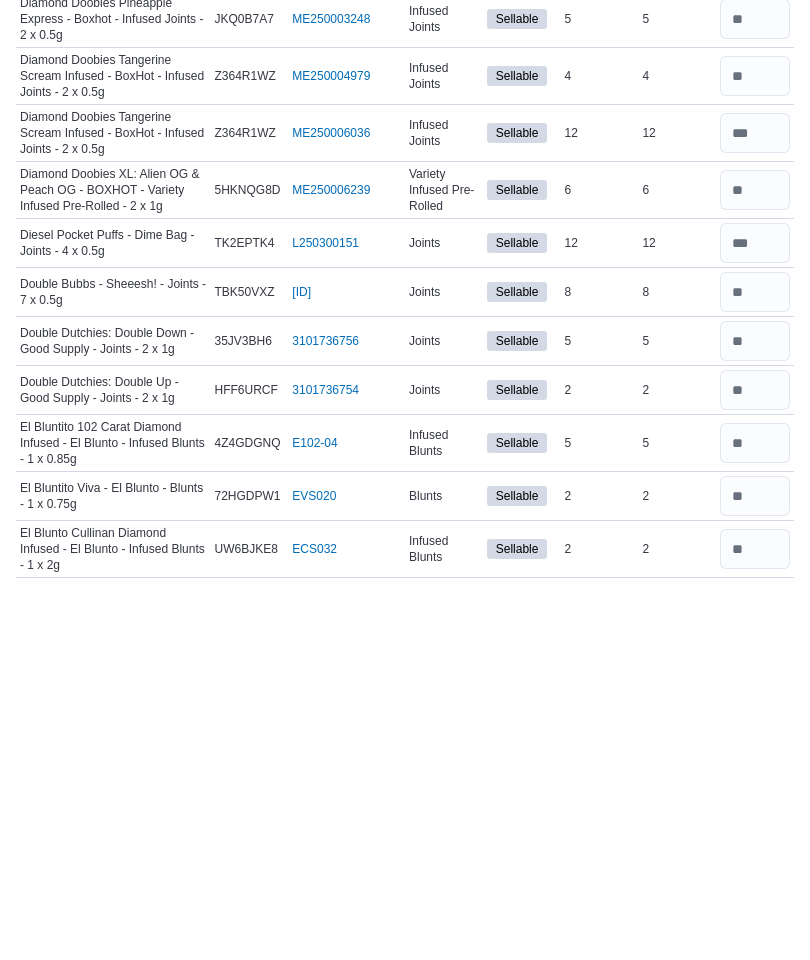 click at bounding box center [755, 769] 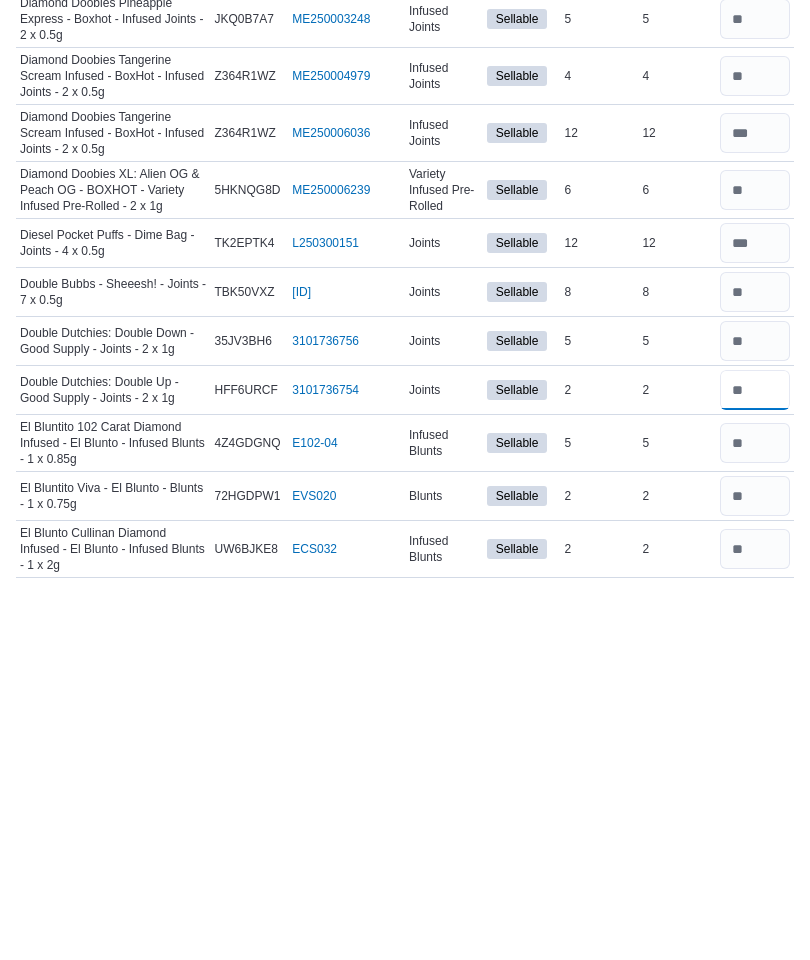 type 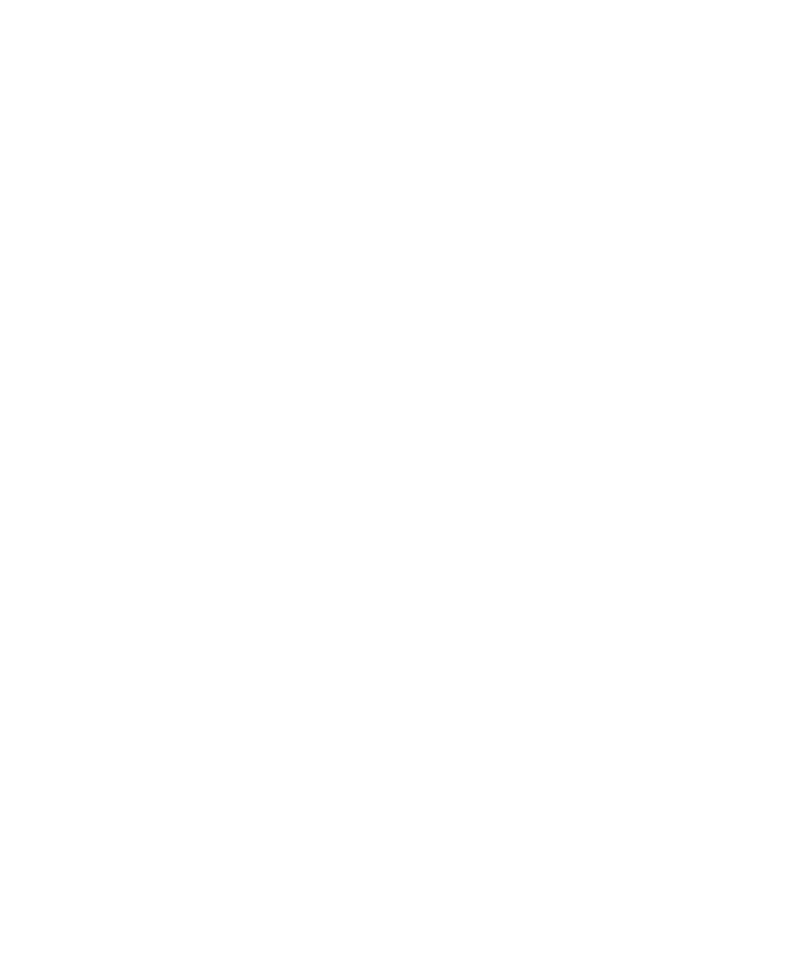 scroll, scrollTop: 4818, scrollLeft: 0, axis: vertical 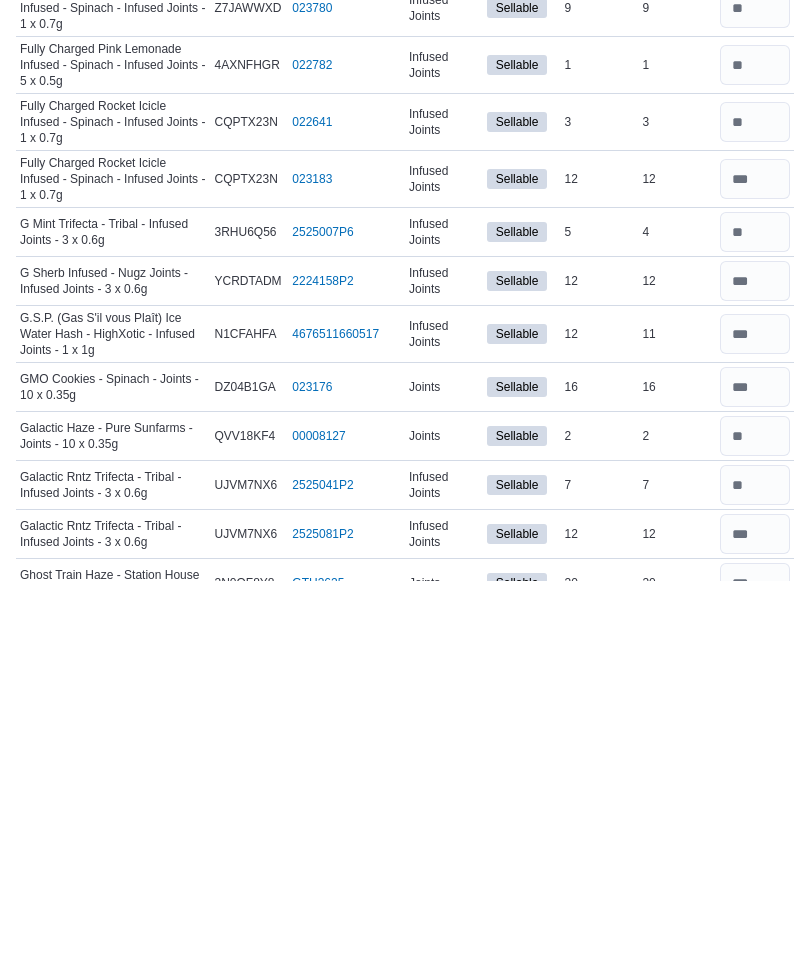 type on "*" 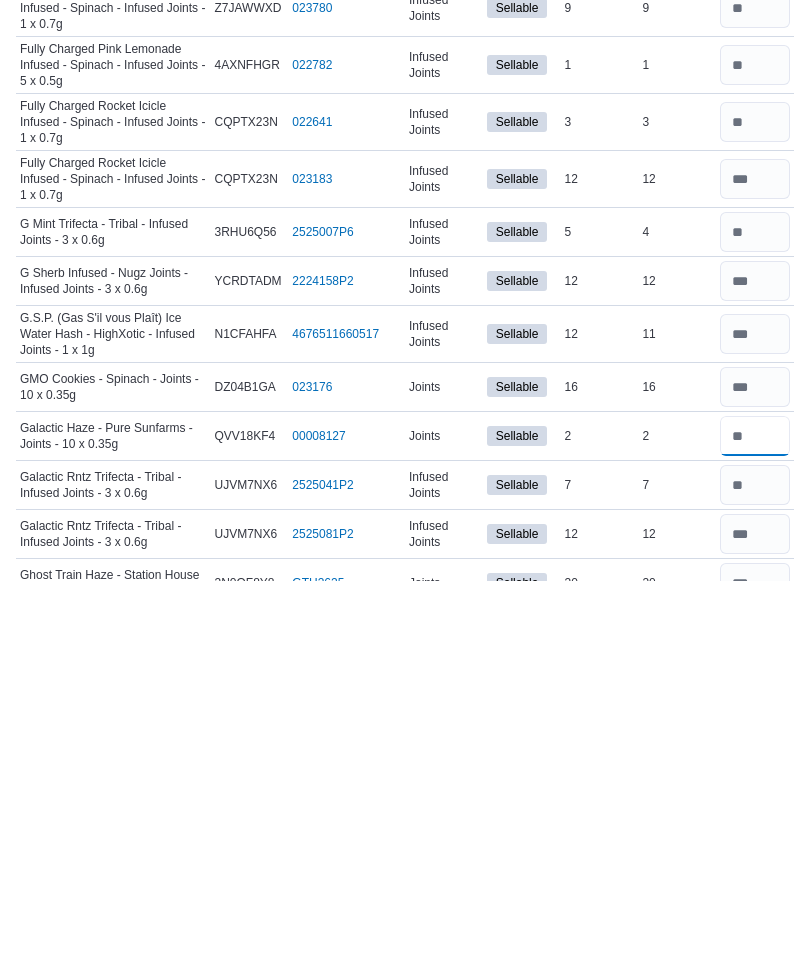 click at bounding box center (755, 815) 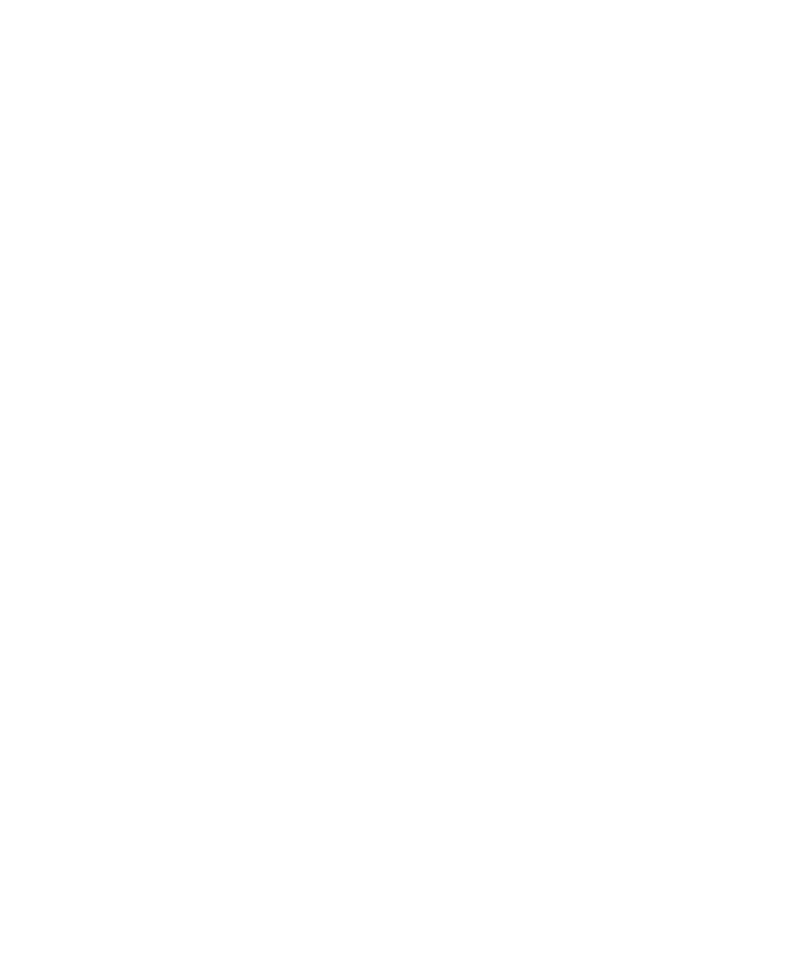 scroll, scrollTop: 9571, scrollLeft: 0, axis: vertical 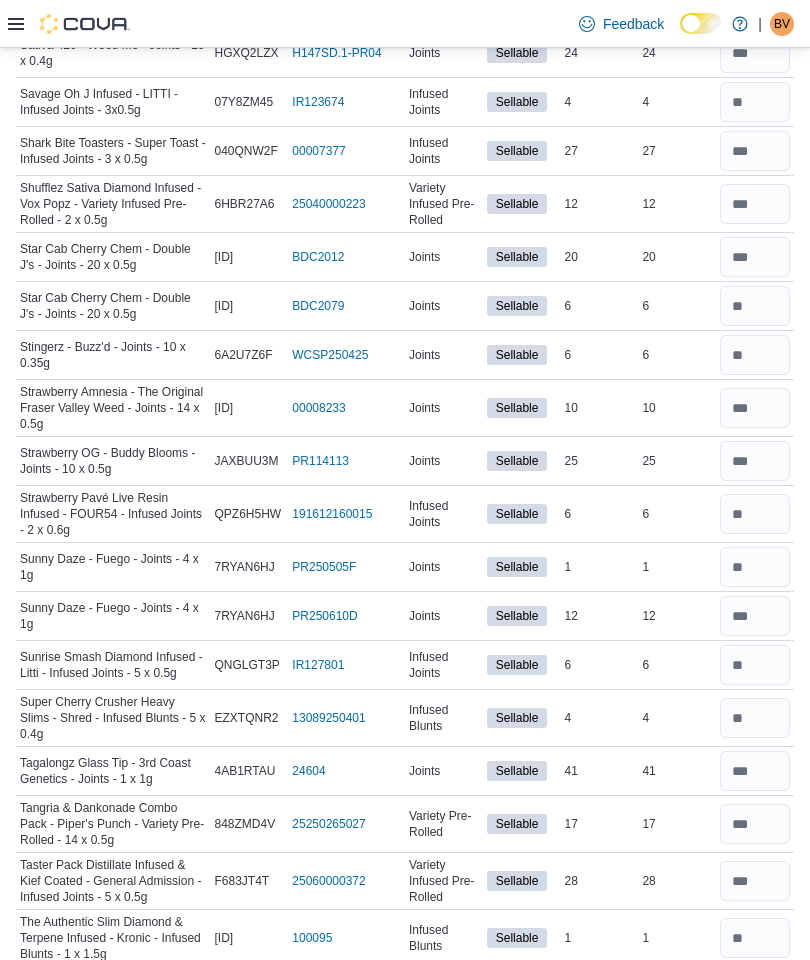 type on "*" 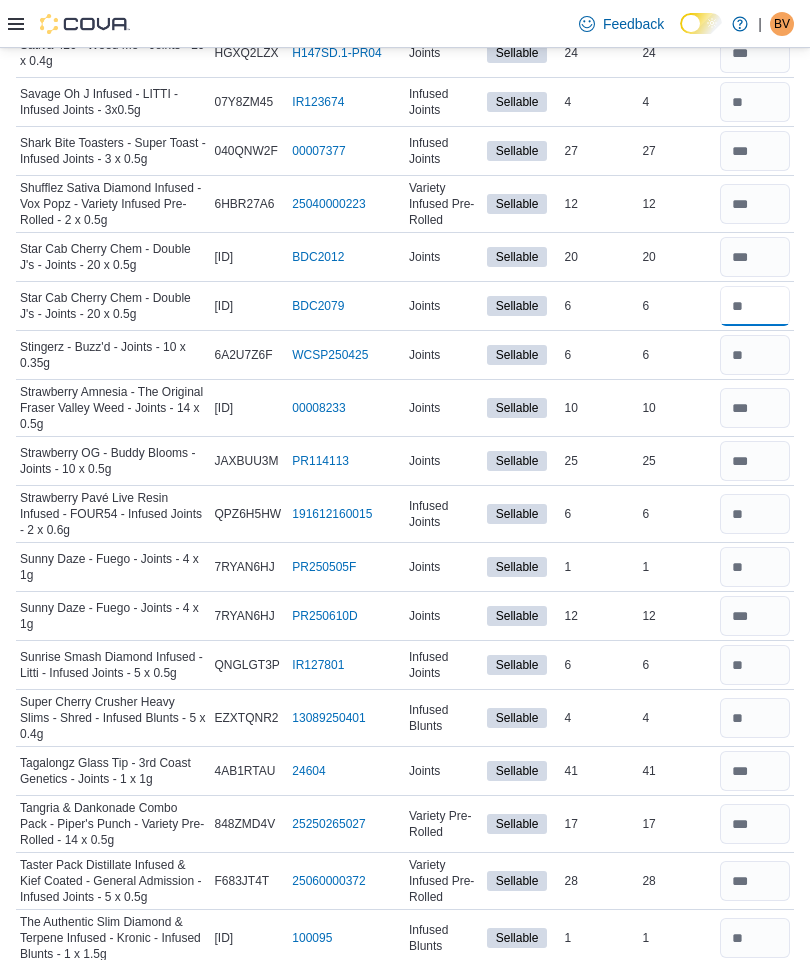 click at bounding box center [755, 306] 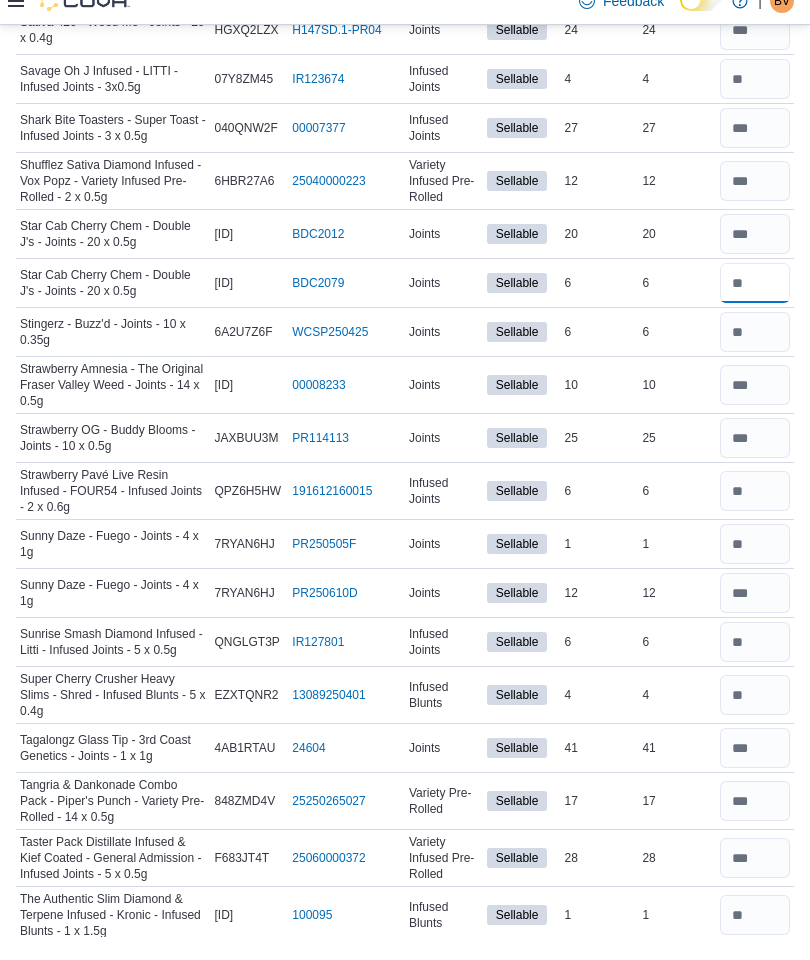 type on "*" 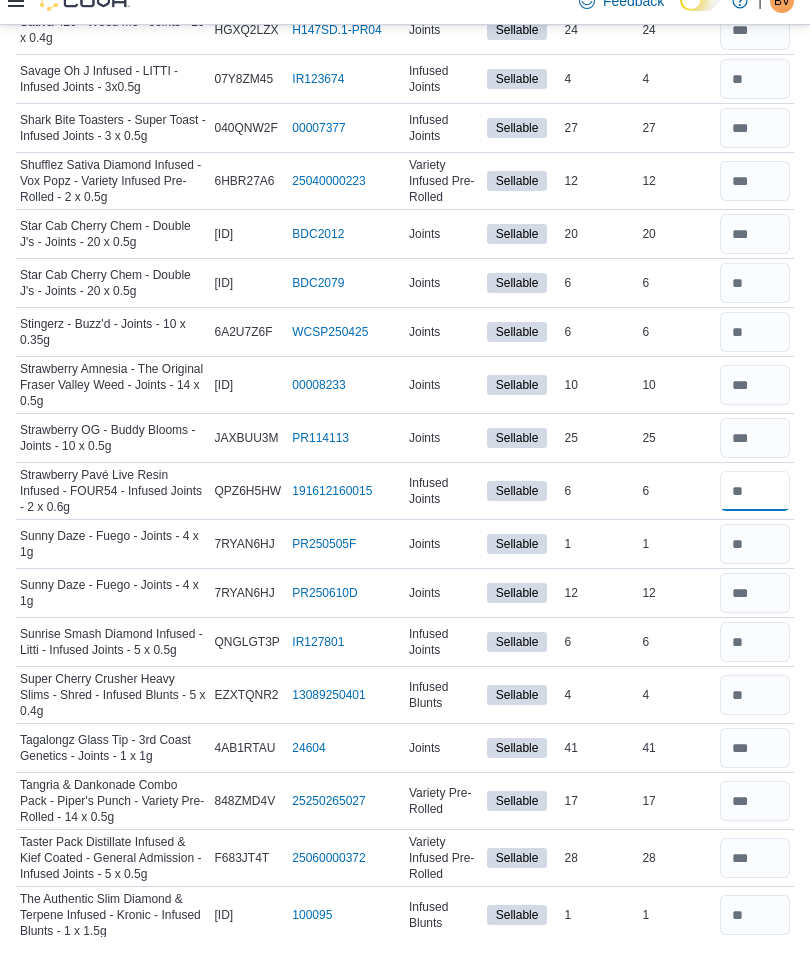 click at bounding box center (755, 514) 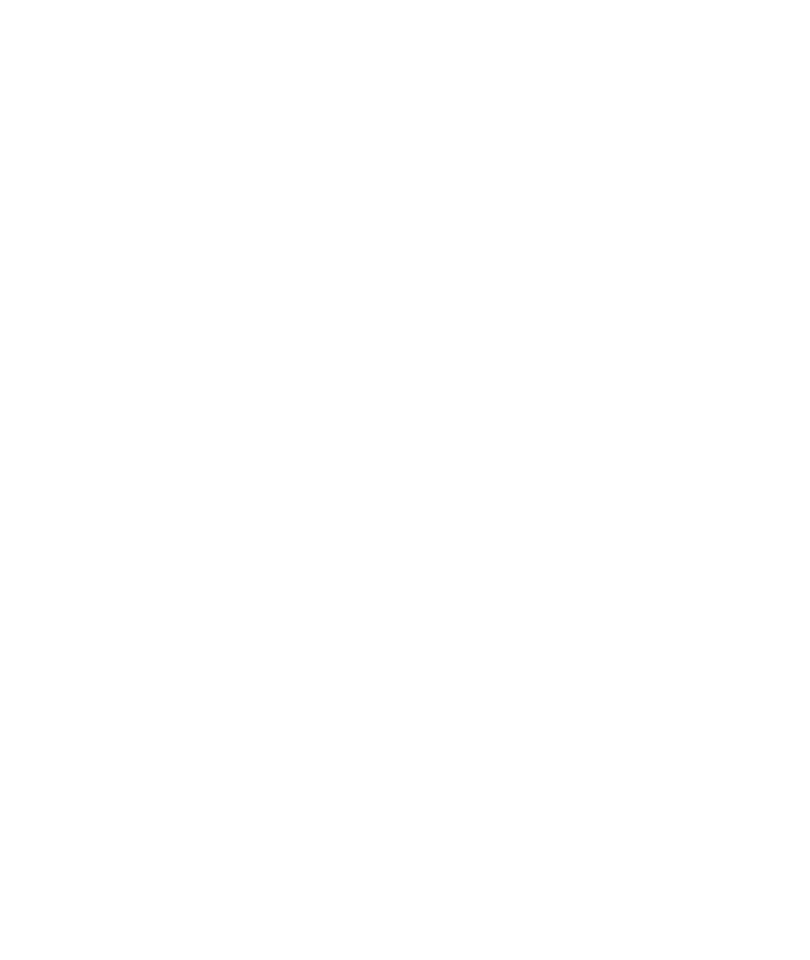 scroll, scrollTop: 10821, scrollLeft: 0, axis: vertical 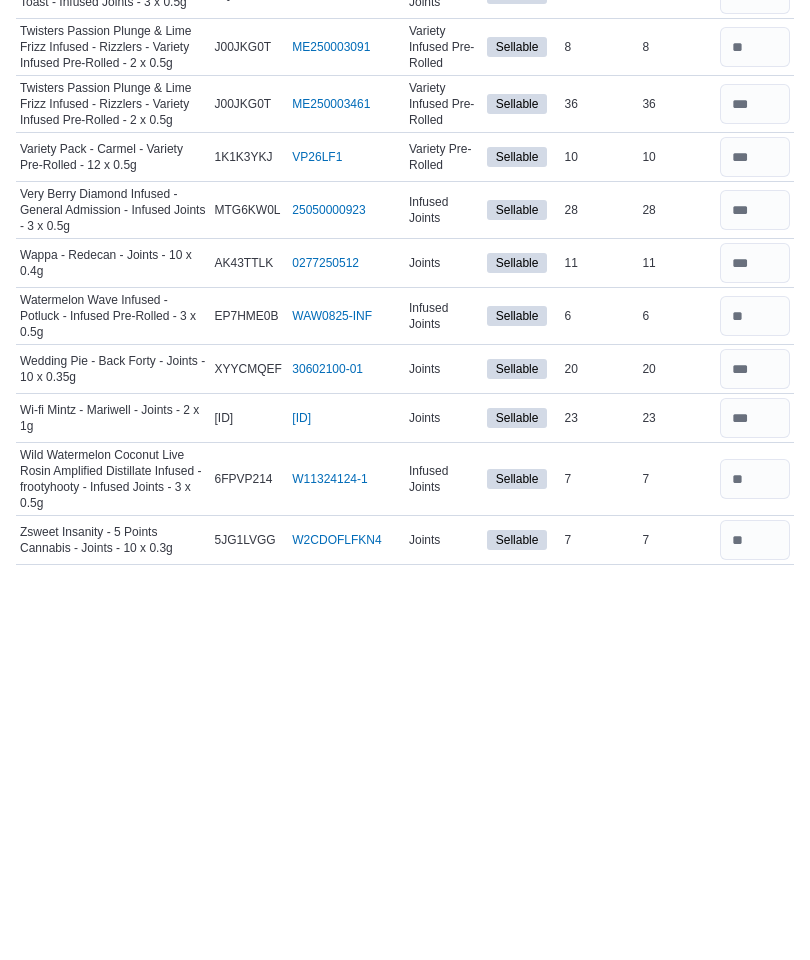 type on "*" 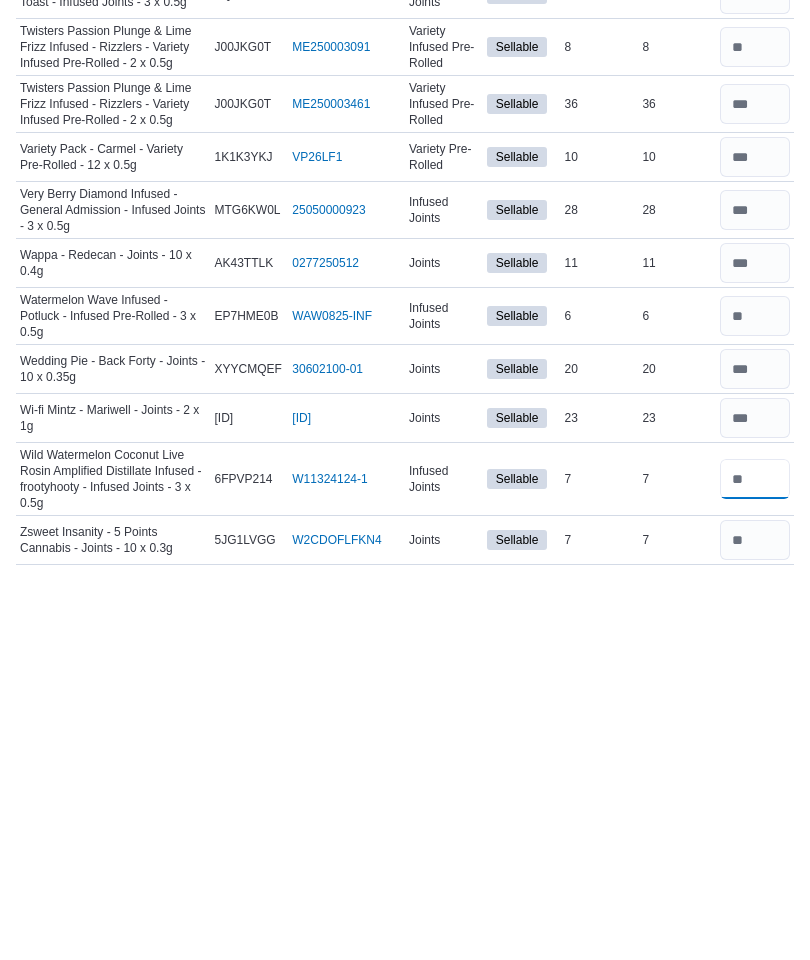 click at bounding box center [755, 858] 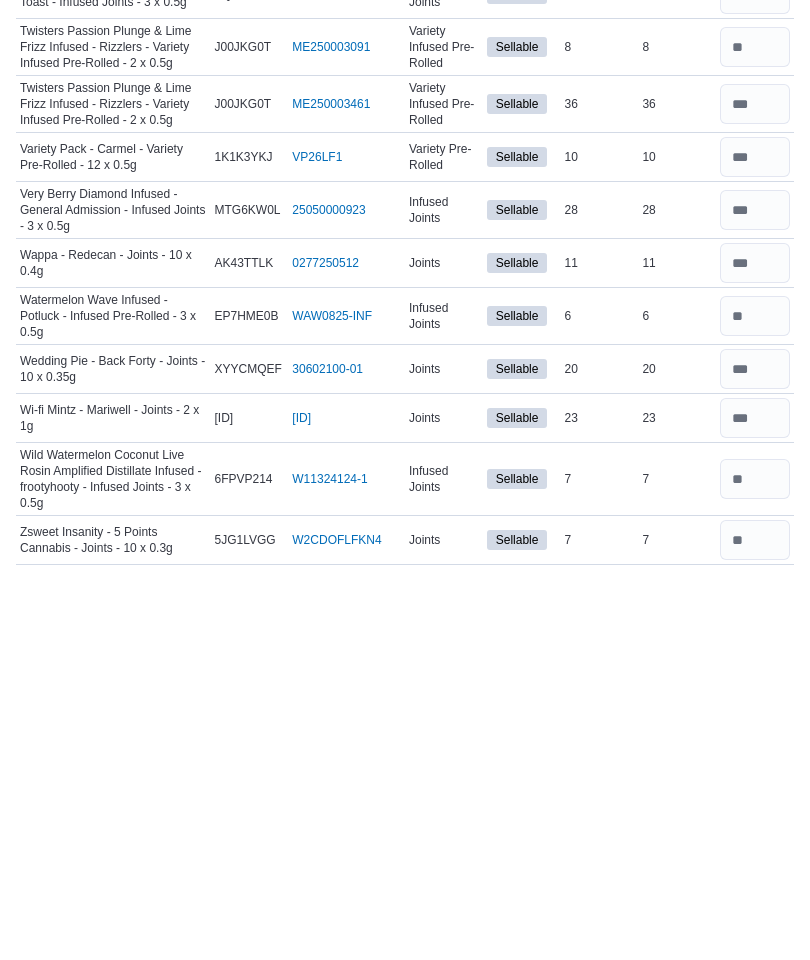 click on "Joints" at bounding box center (424, 797) 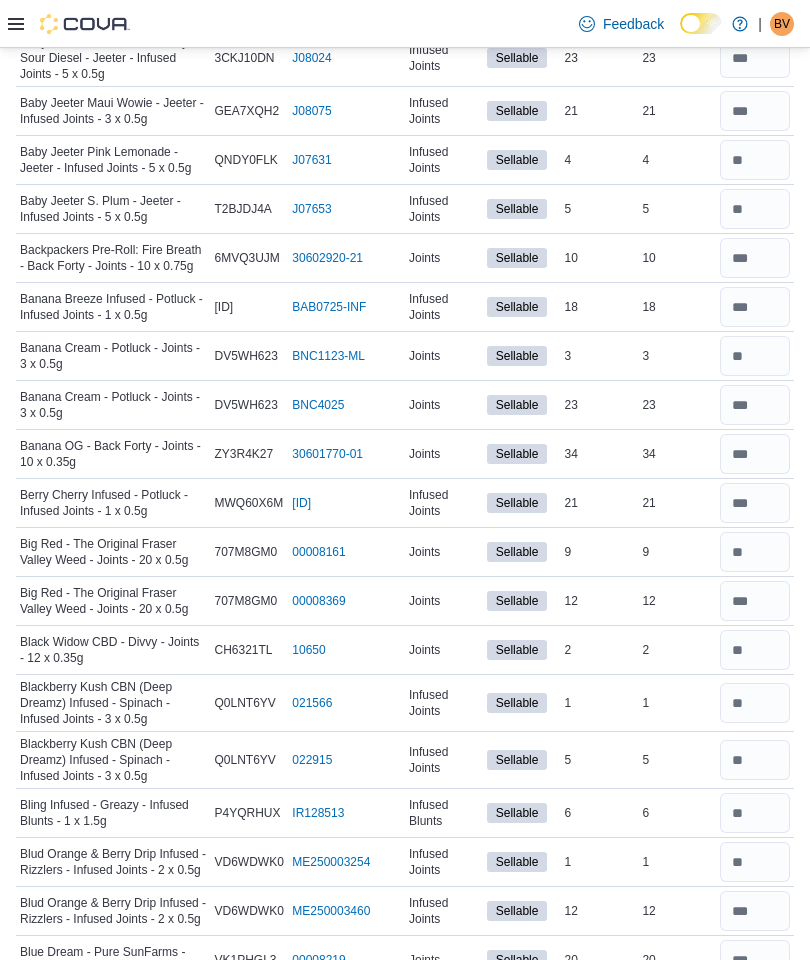 scroll, scrollTop: 0, scrollLeft: 0, axis: both 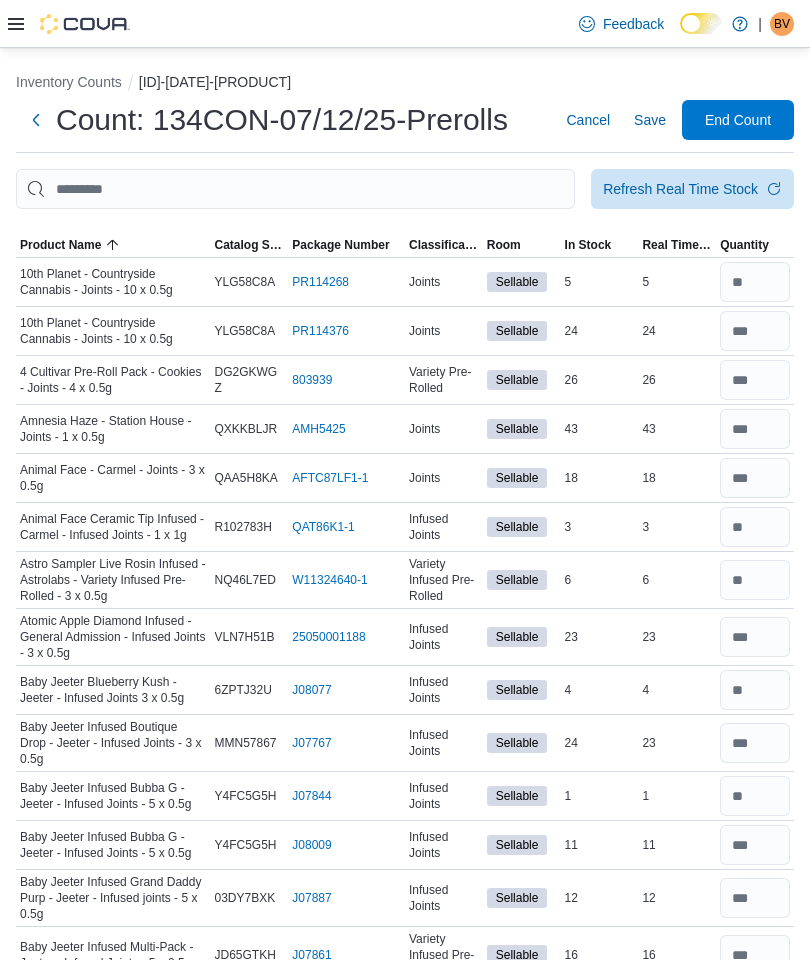 click on "Refresh Real Time Stock" at bounding box center (680, 189) 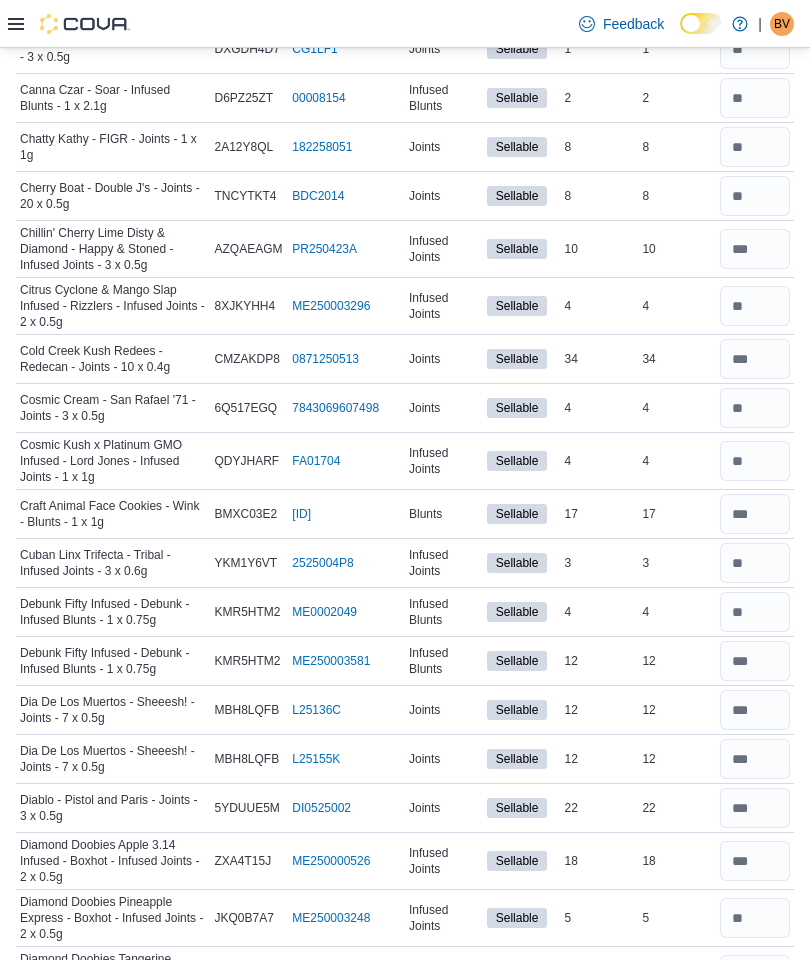 scroll, scrollTop: 0, scrollLeft: 0, axis: both 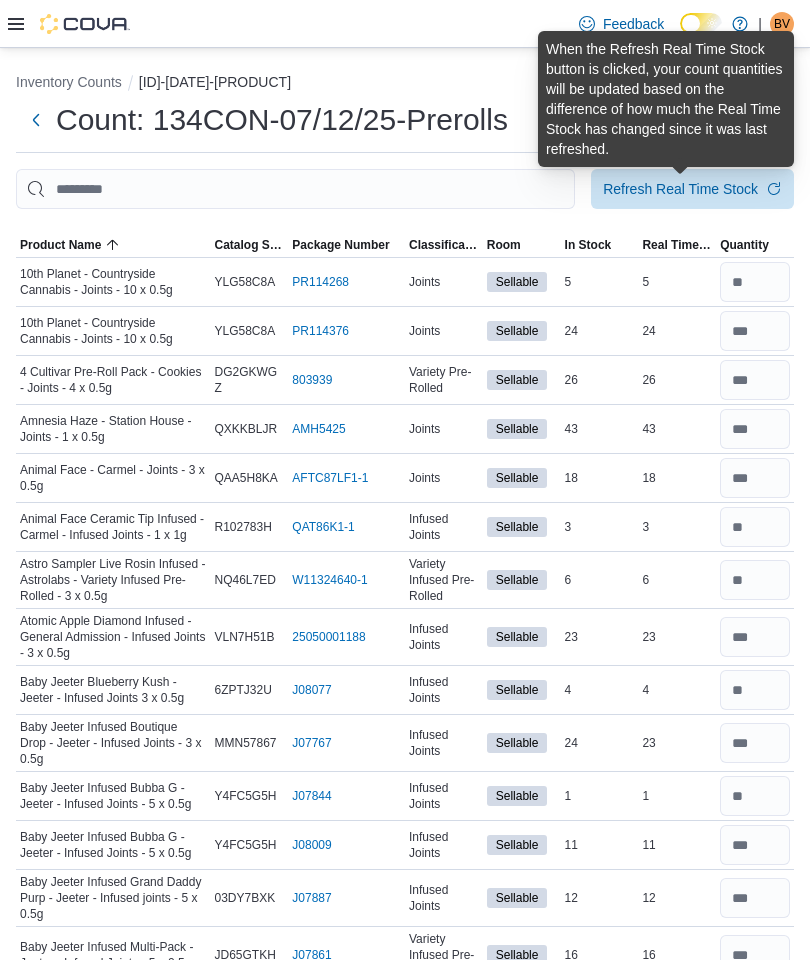 click on "Count: 134CON-07/12/25-Prerolls  Cancel Save End Count" at bounding box center [405, 126] 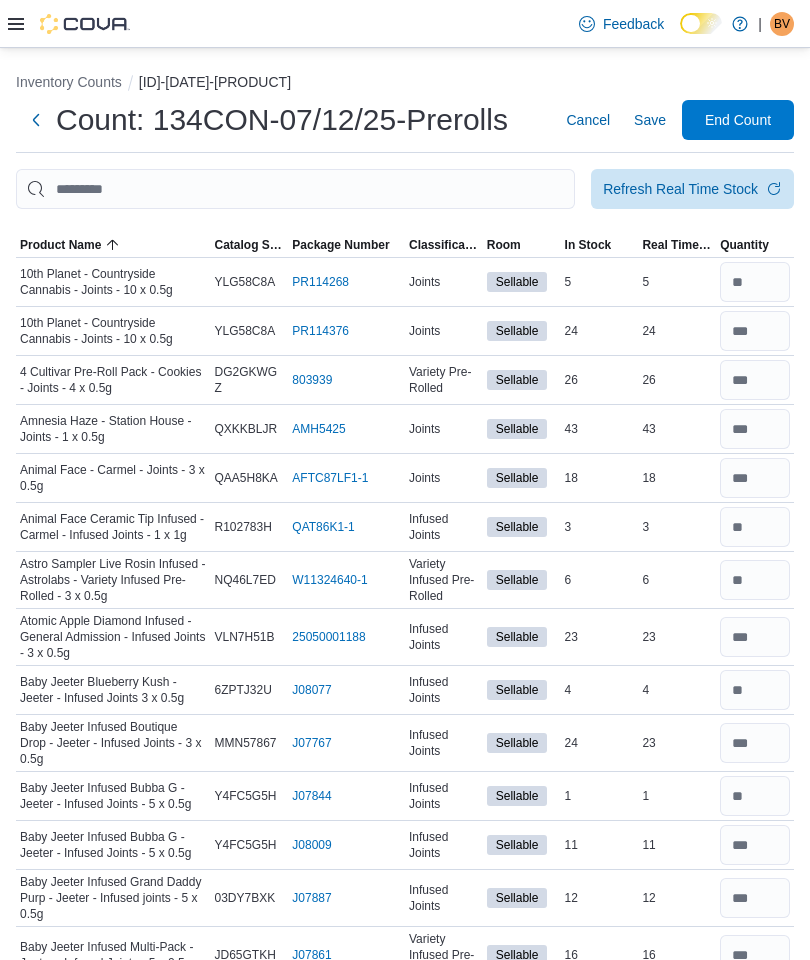 click on "End Count" at bounding box center [738, 120] 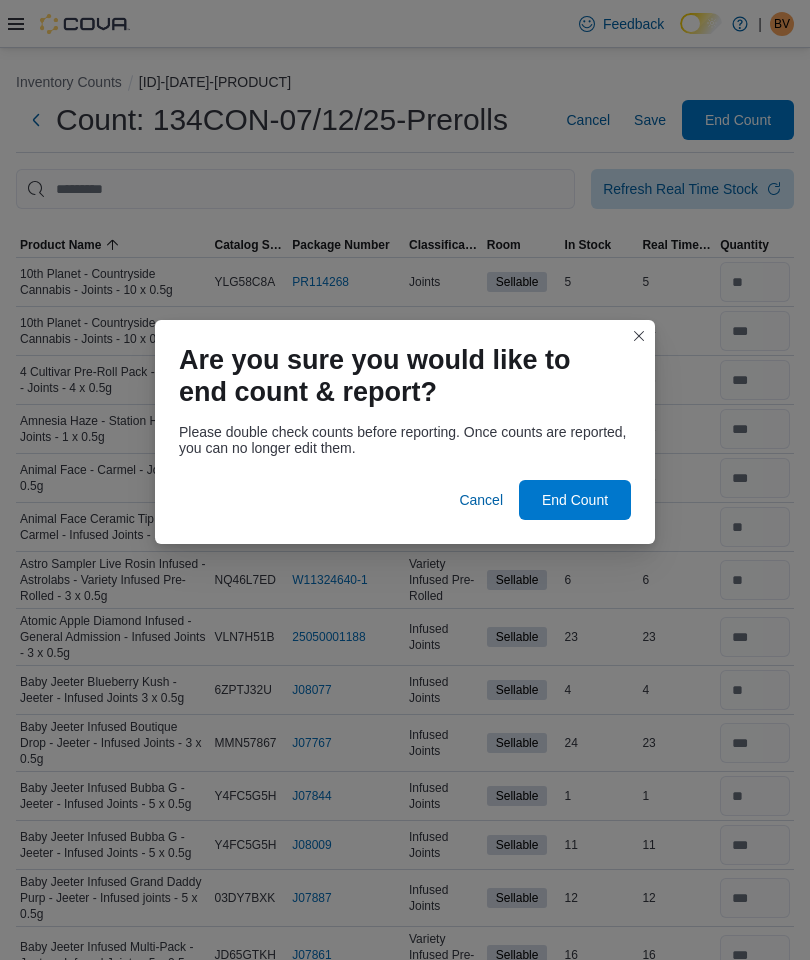 click on "End Count" at bounding box center [575, 500] 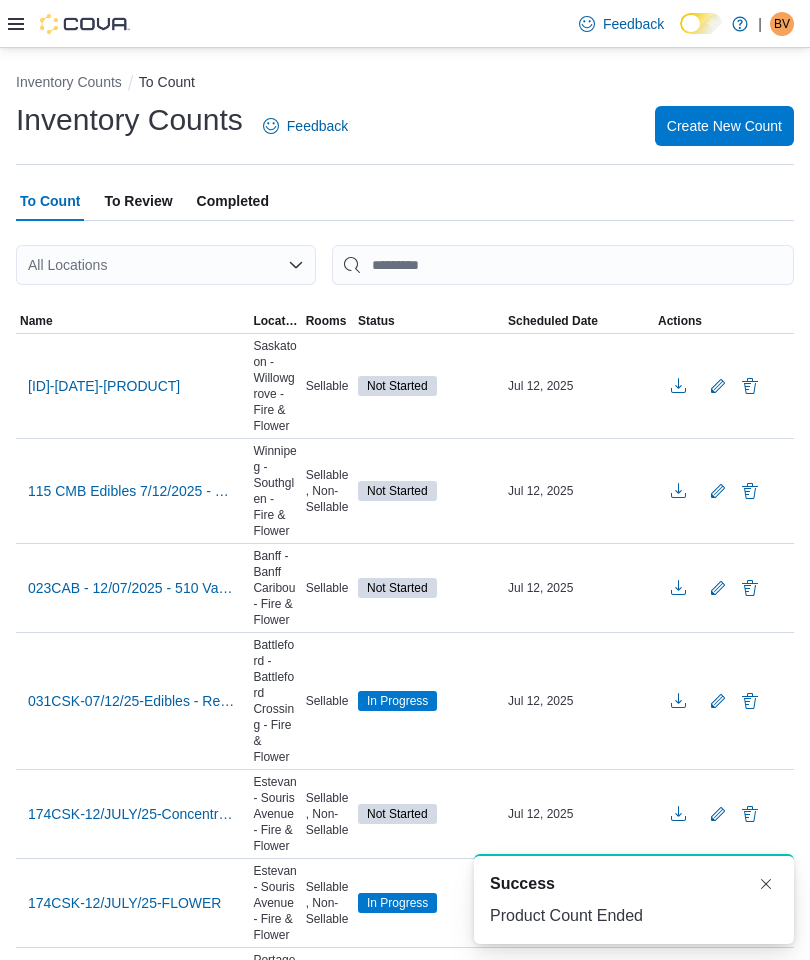 click on "To Review" at bounding box center [138, 201] 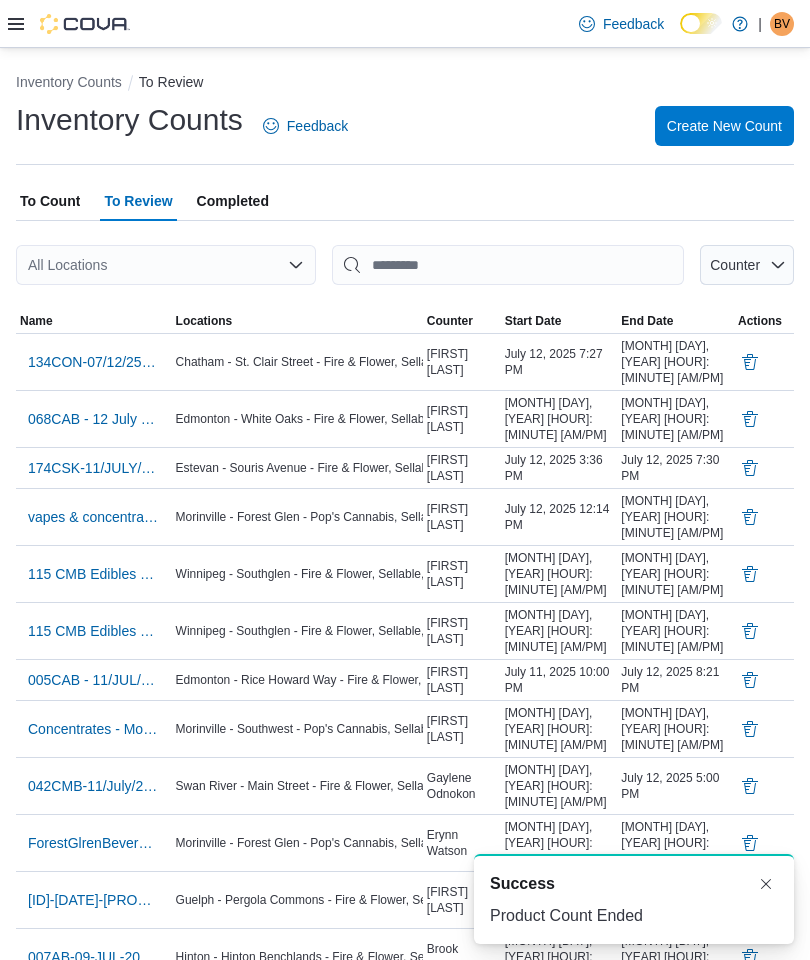 click on "134CON-07/12/25-Prerolls" at bounding box center [94, 362] 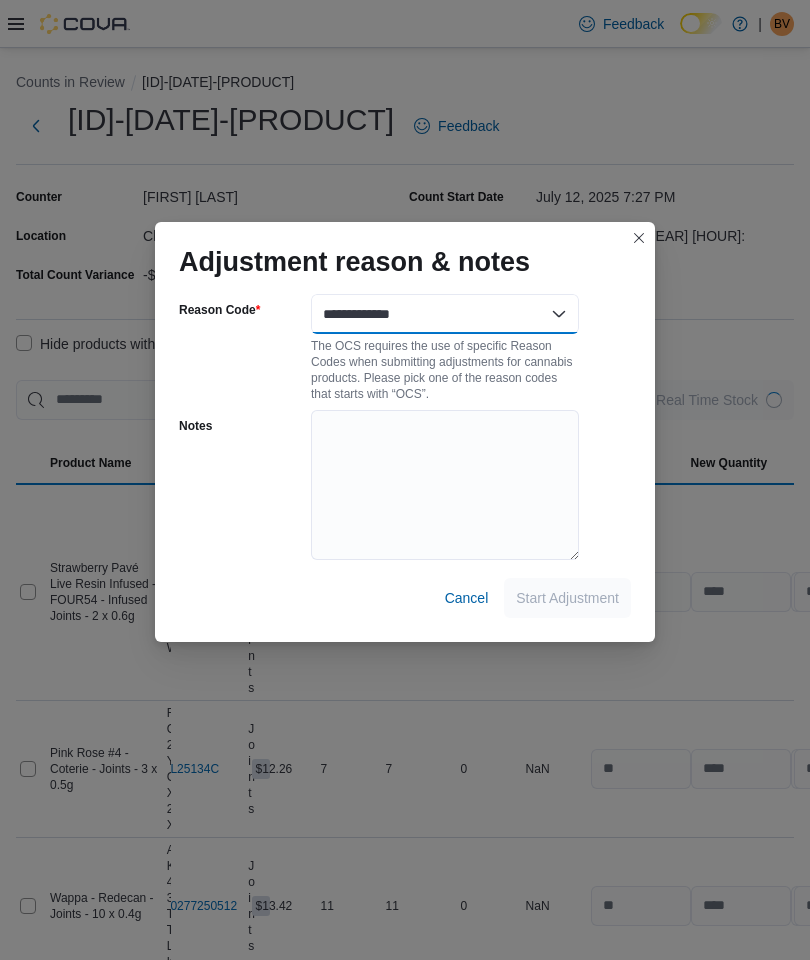 click on "**********" at bounding box center [445, 314] 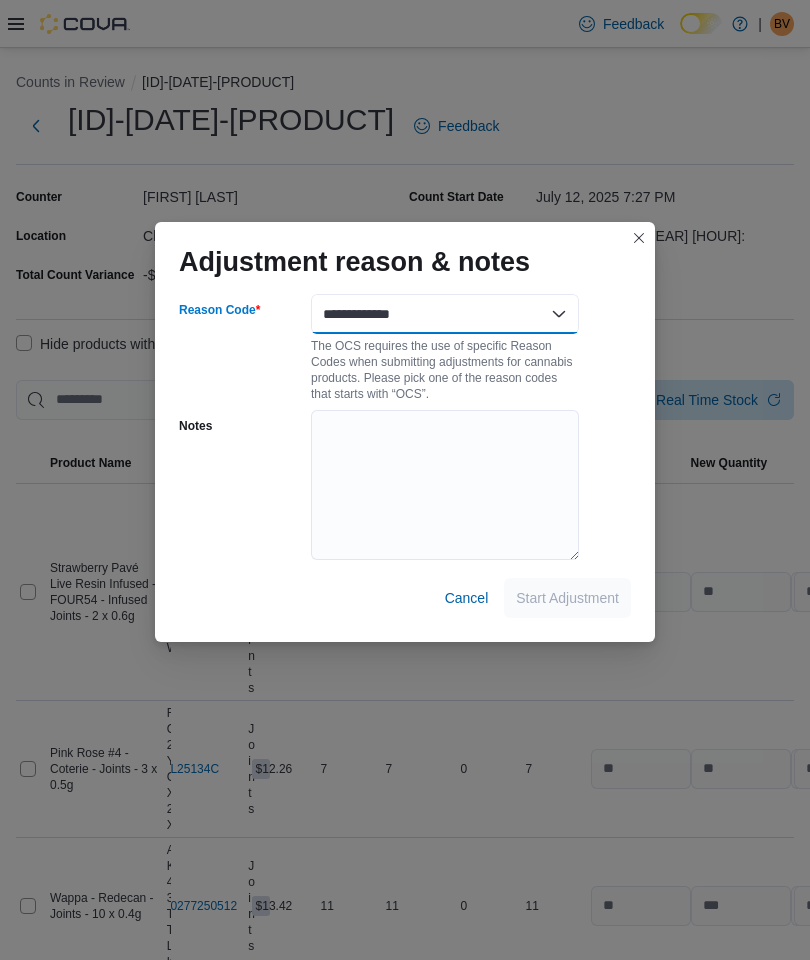 select on "**********" 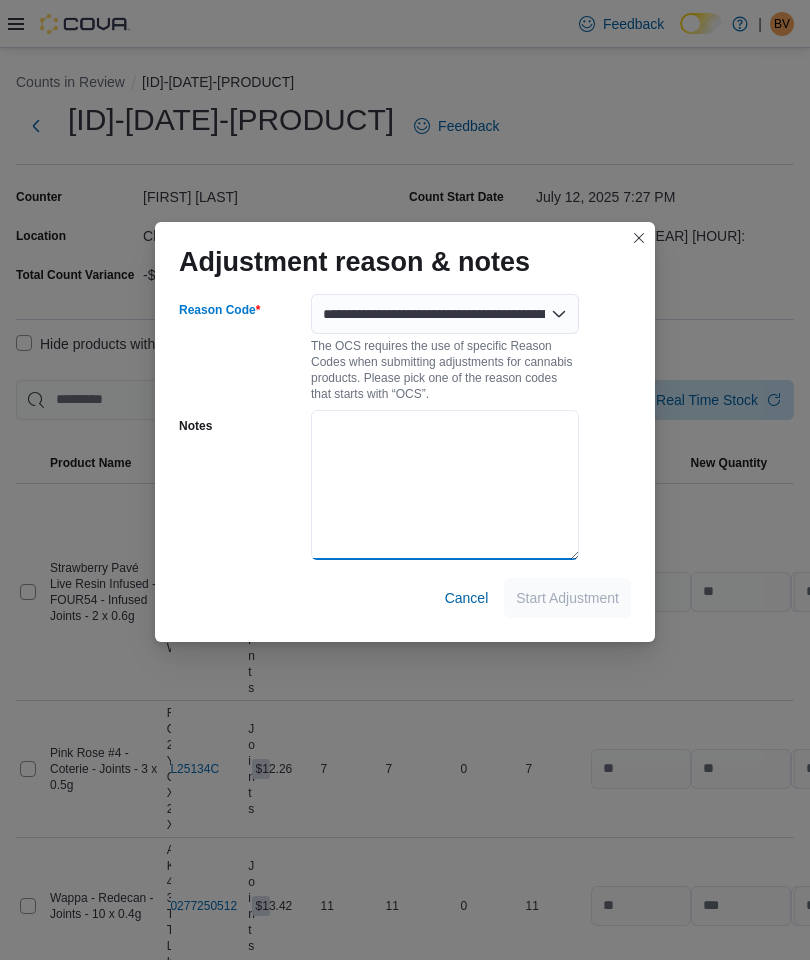 click on "Notes" at bounding box center (445, 485) 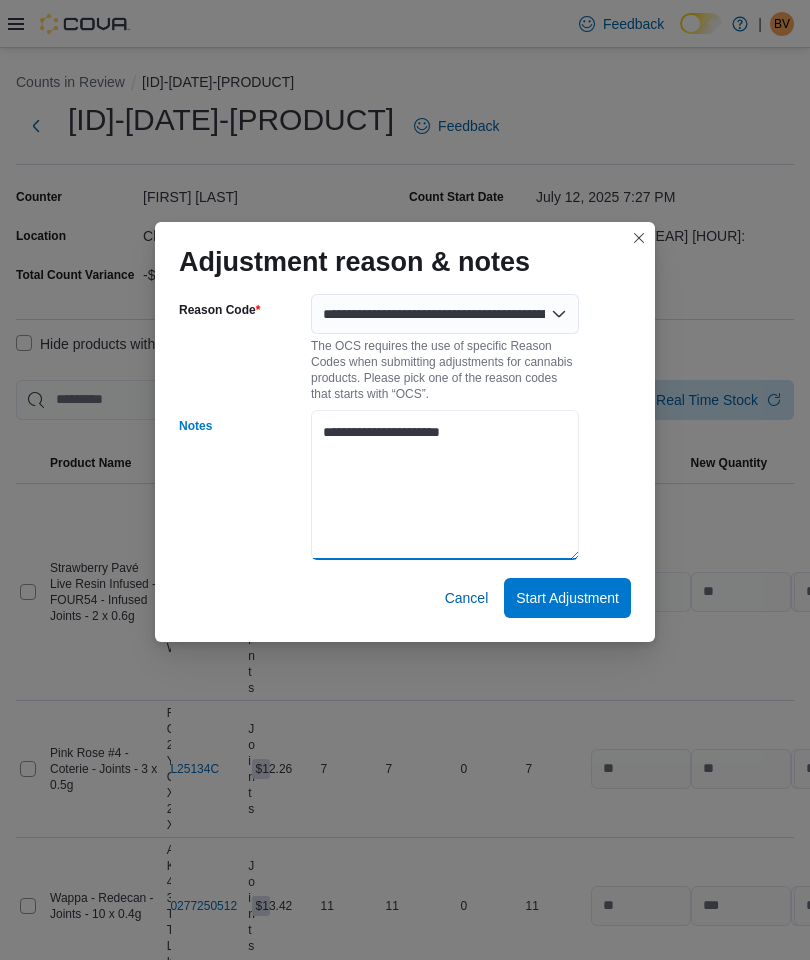 click on "**********" at bounding box center (445, 485) 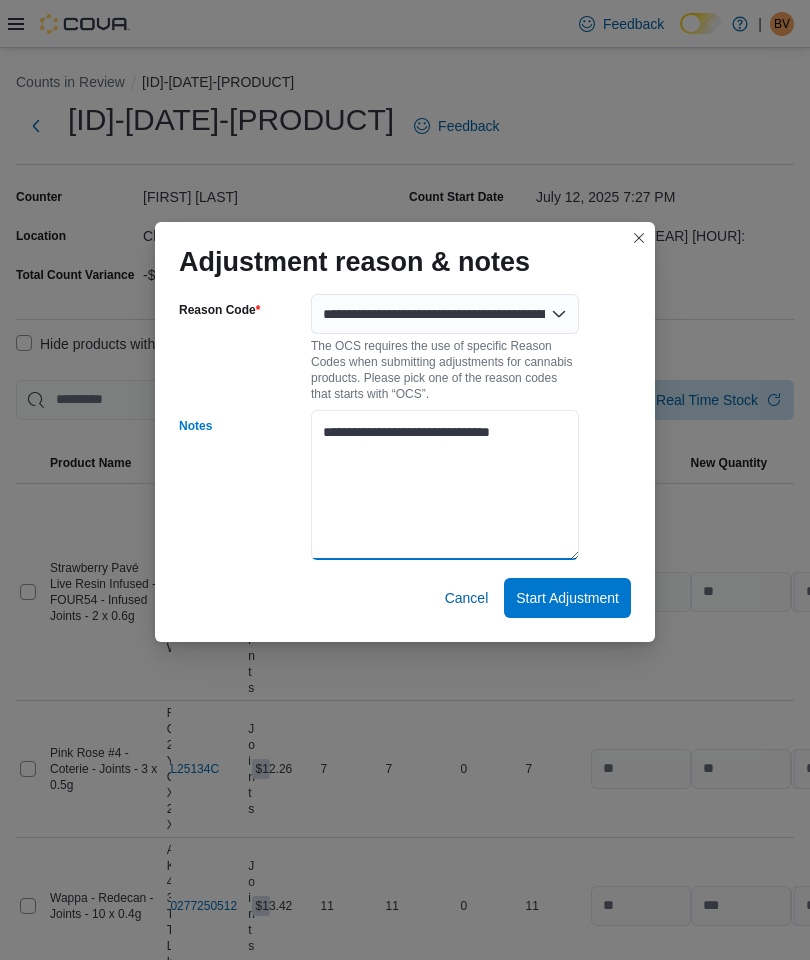 type on "**********" 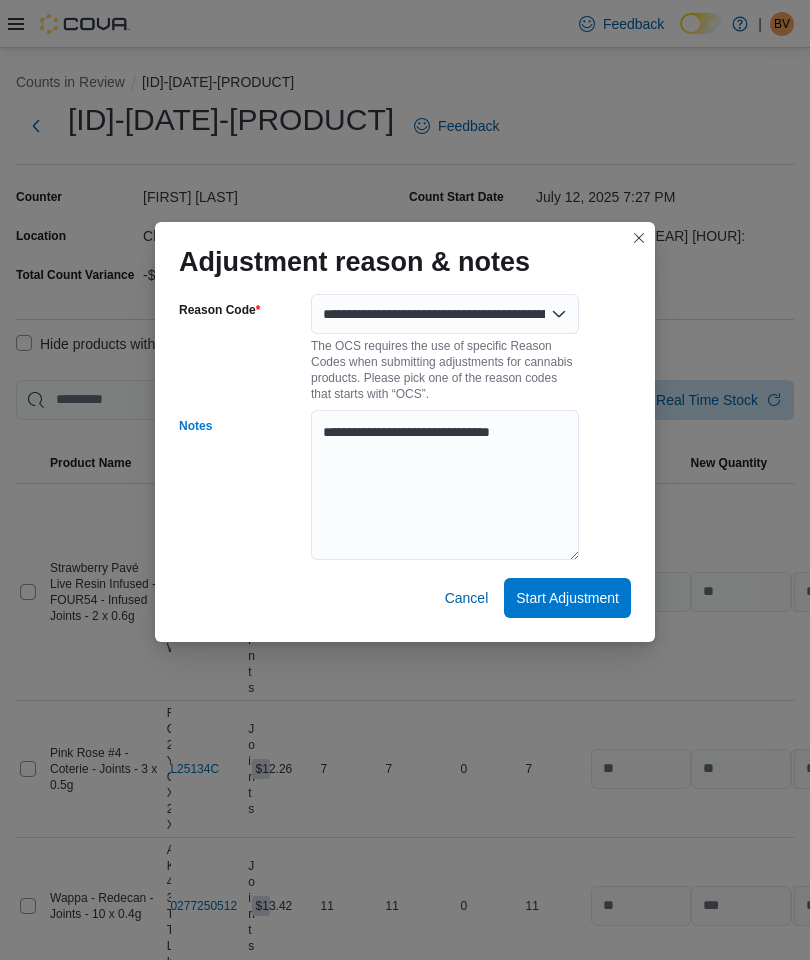 click on "Notes" at bounding box center (241, 486) 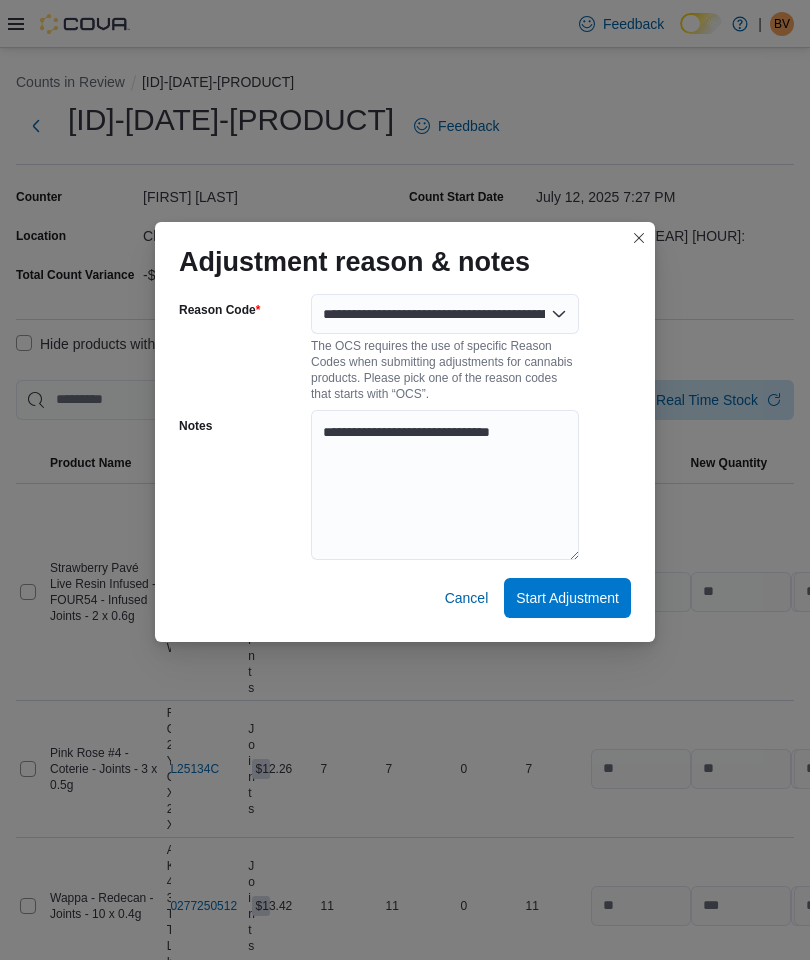 click on "Notes" at bounding box center [241, 486] 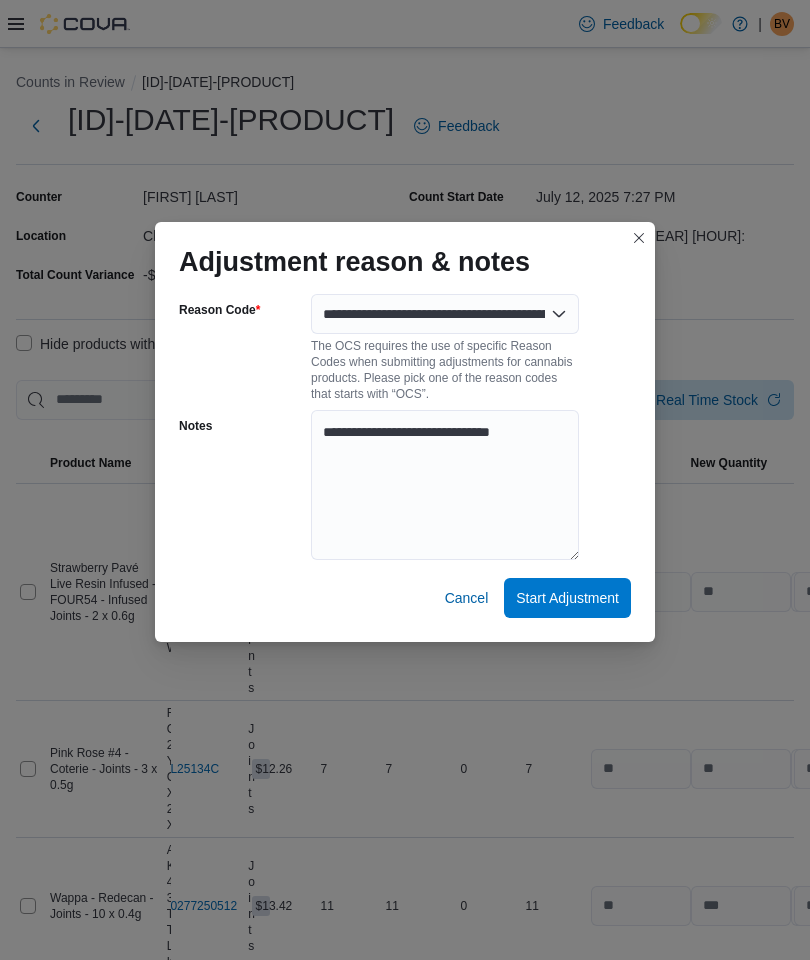 click on "Start Adjustment" at bounding box center [567, 598] 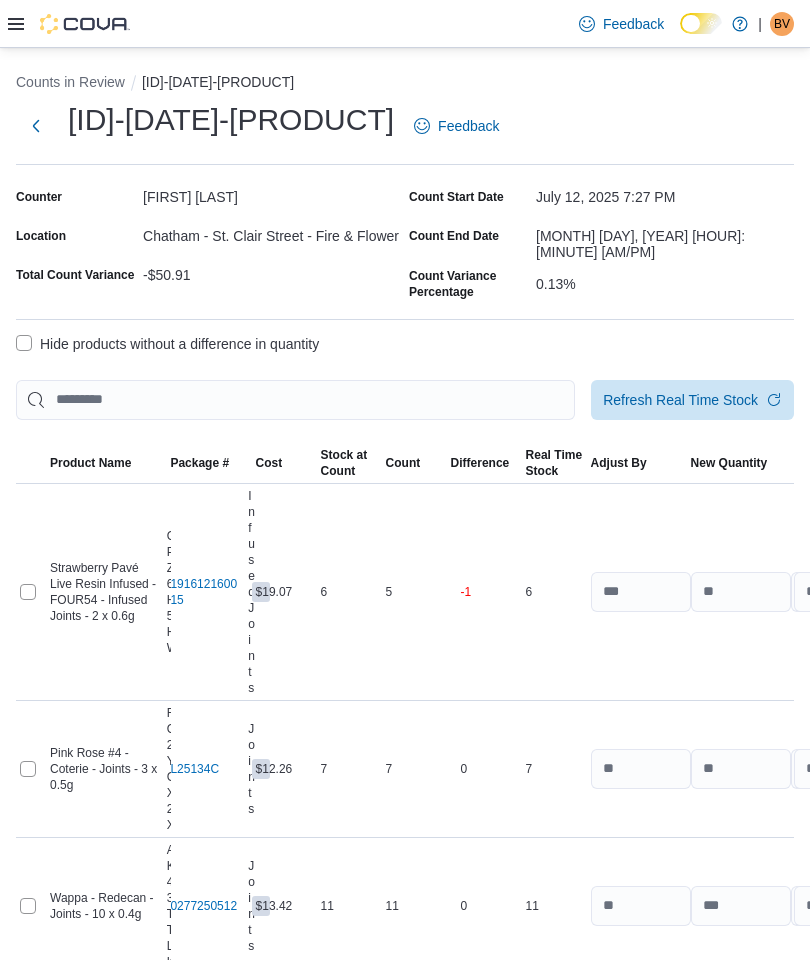 select on "**********" 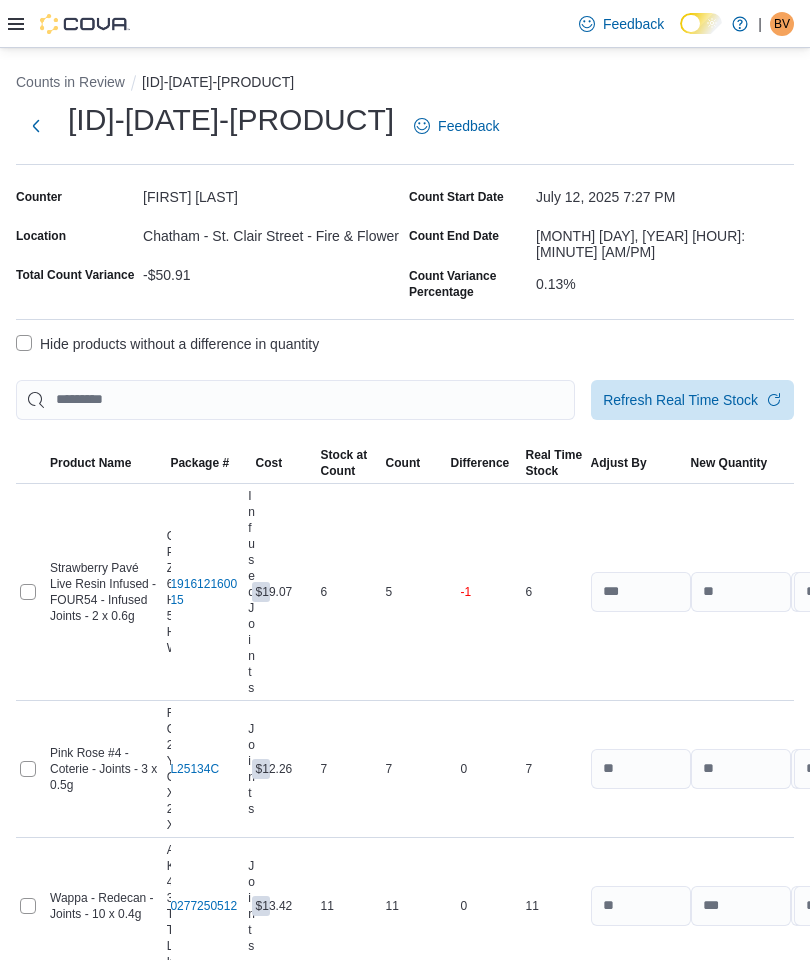 select on "**********" 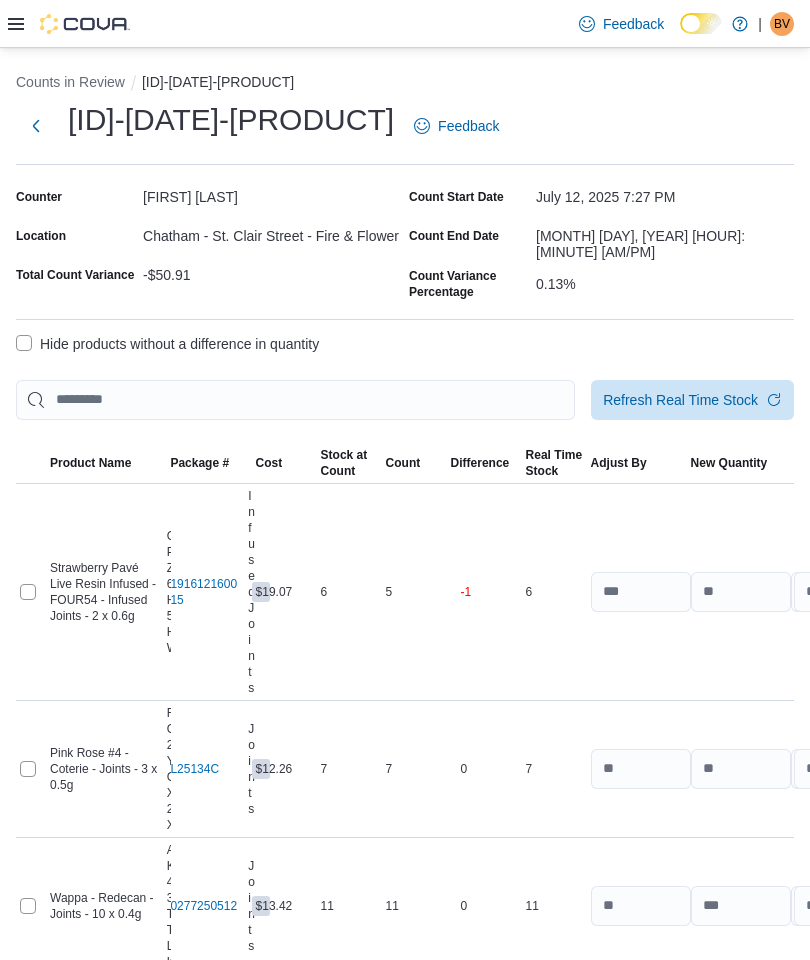 select on "**********" 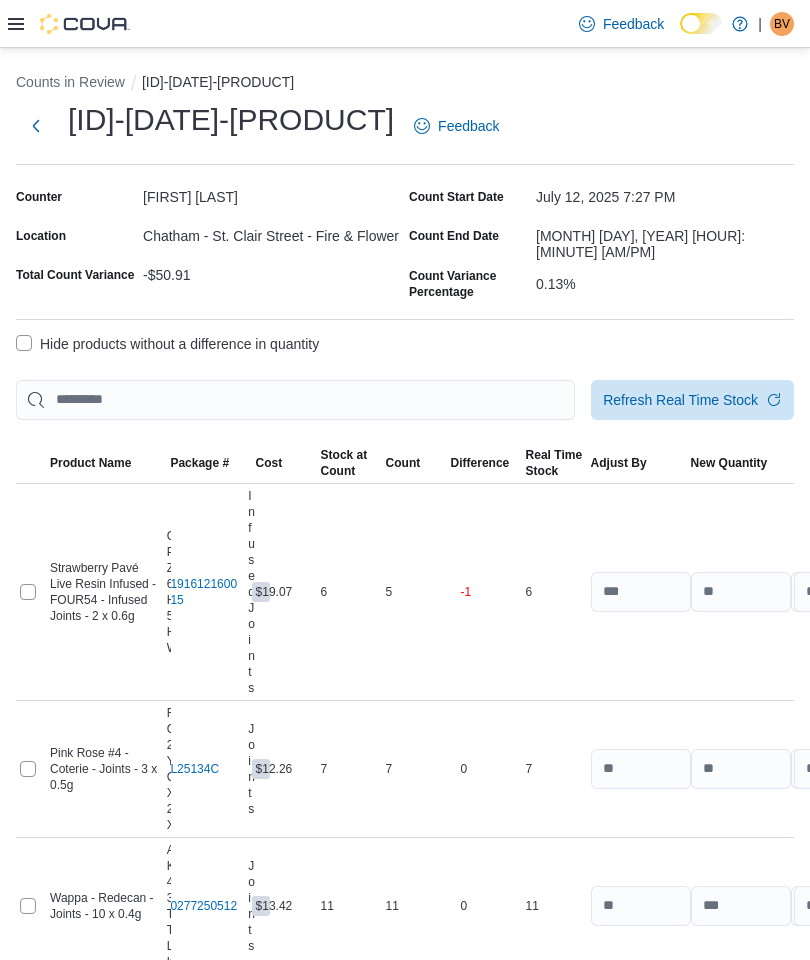 select on "**********" 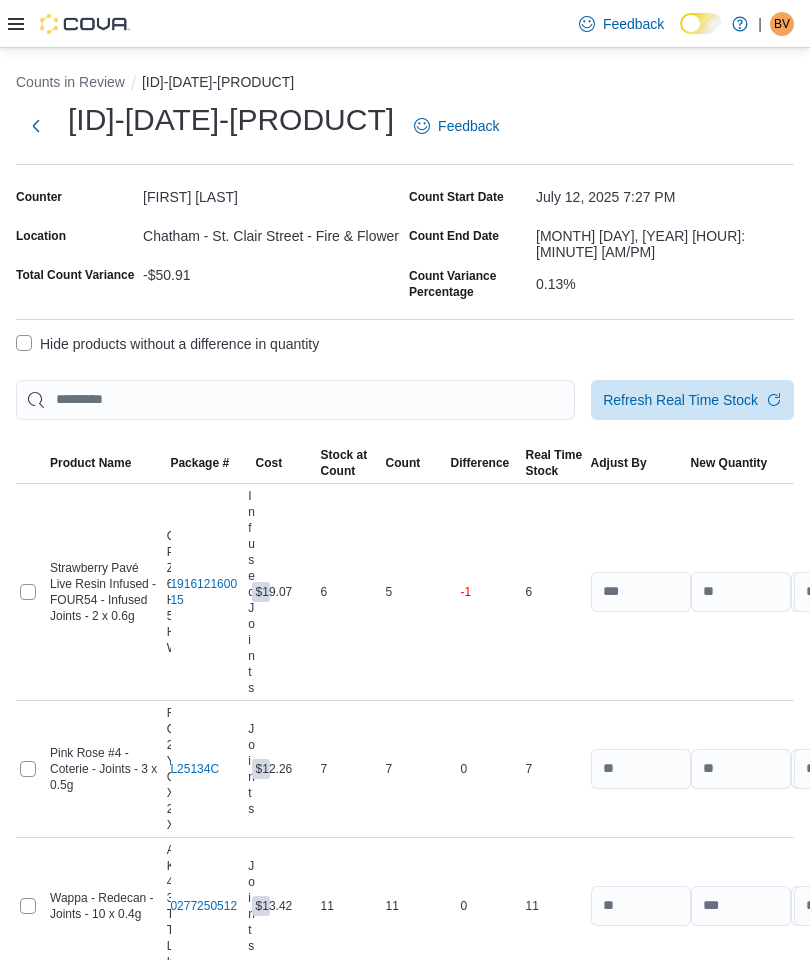 select on "**********" 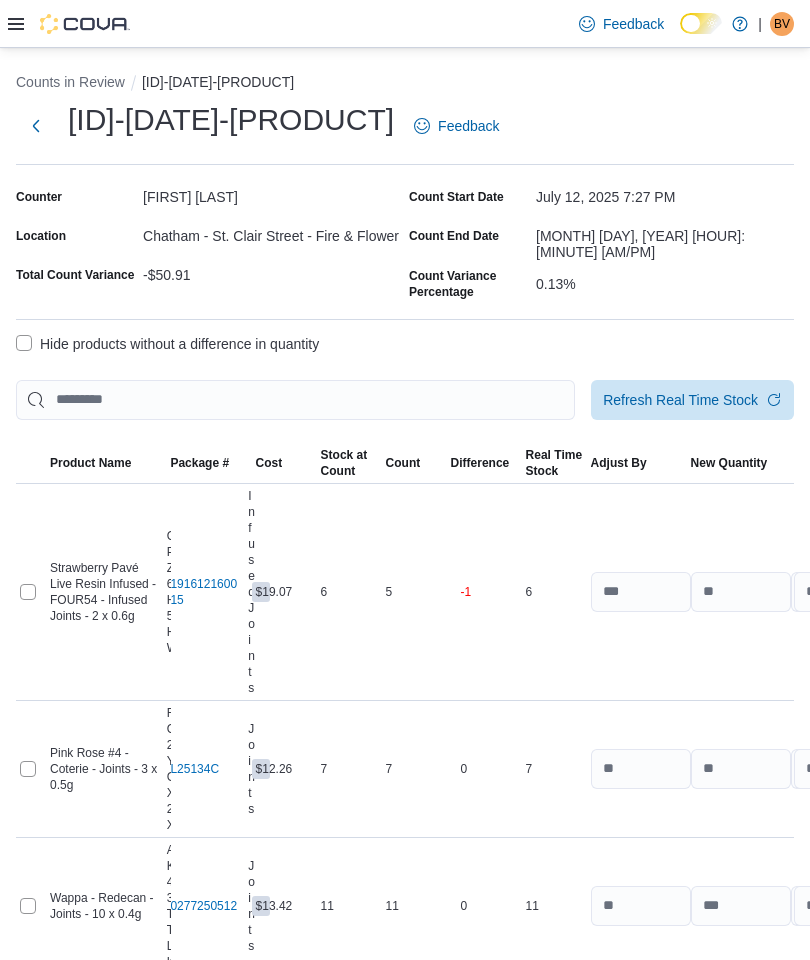 select on "**********" 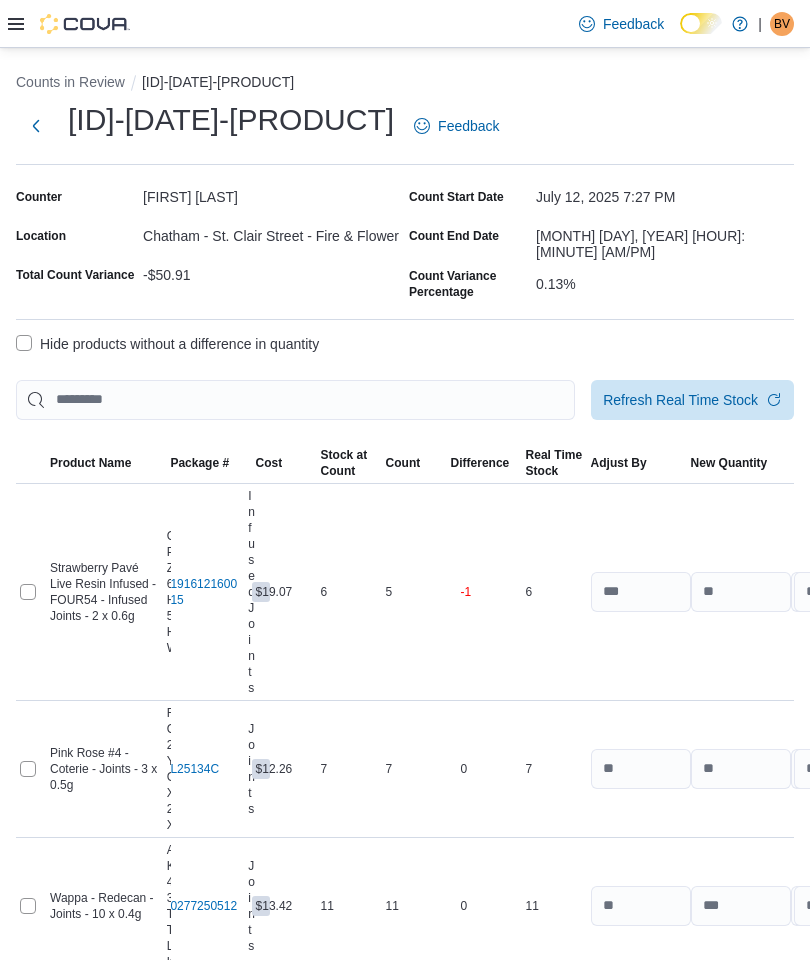 select on "**********" 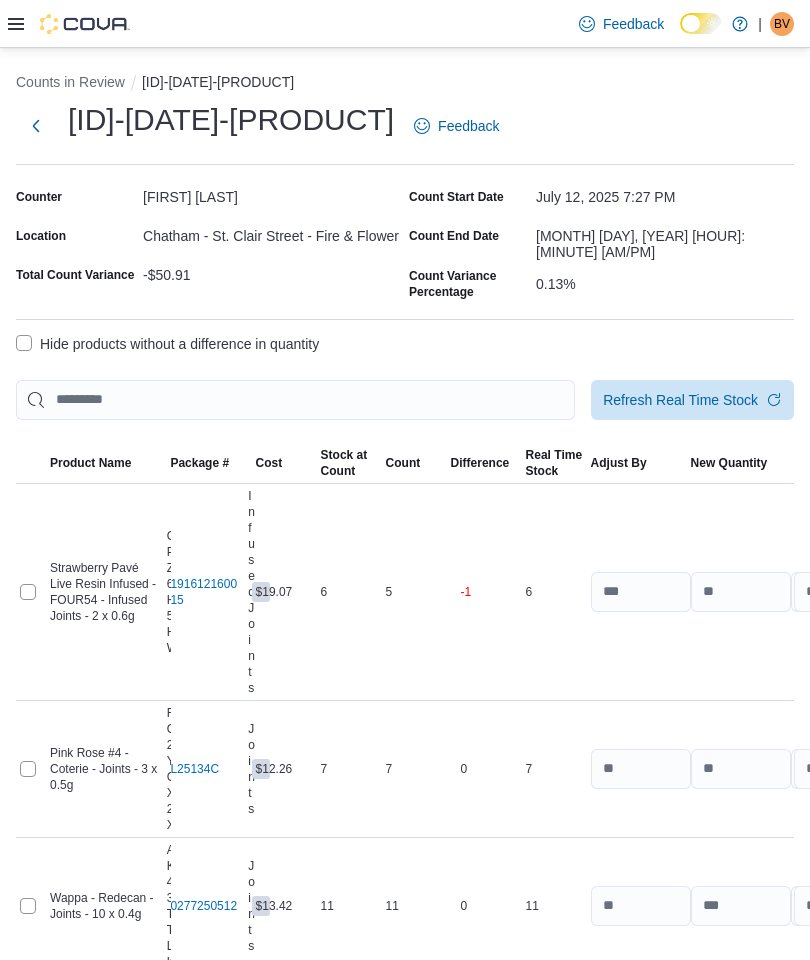 select on "**********" 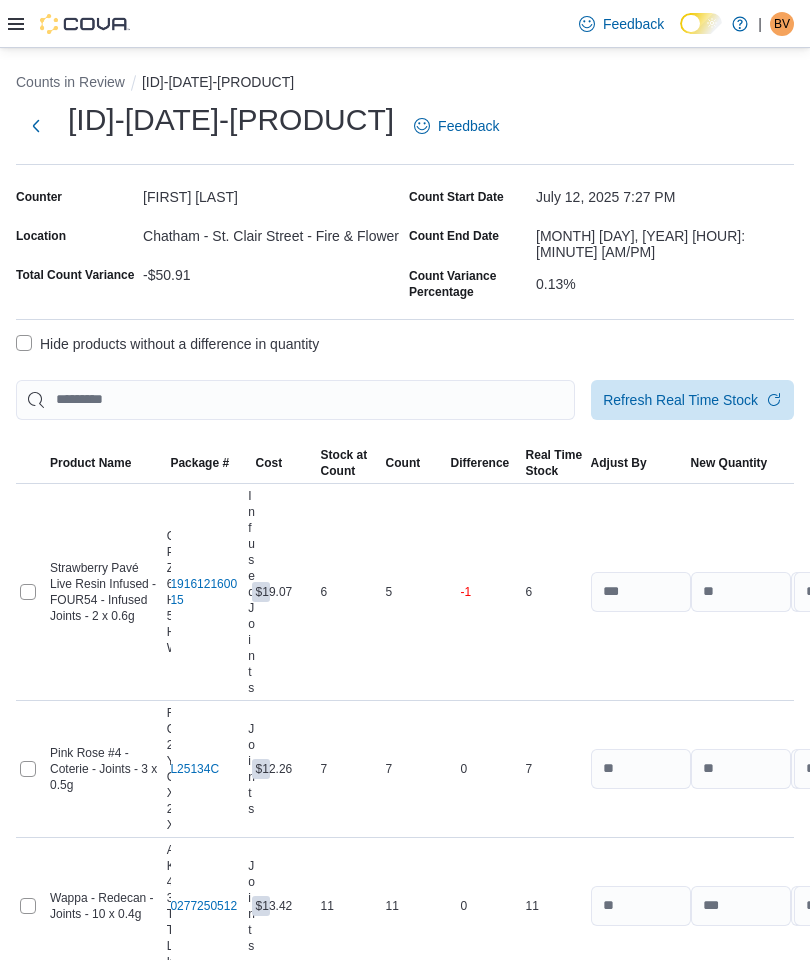 select on "**********" 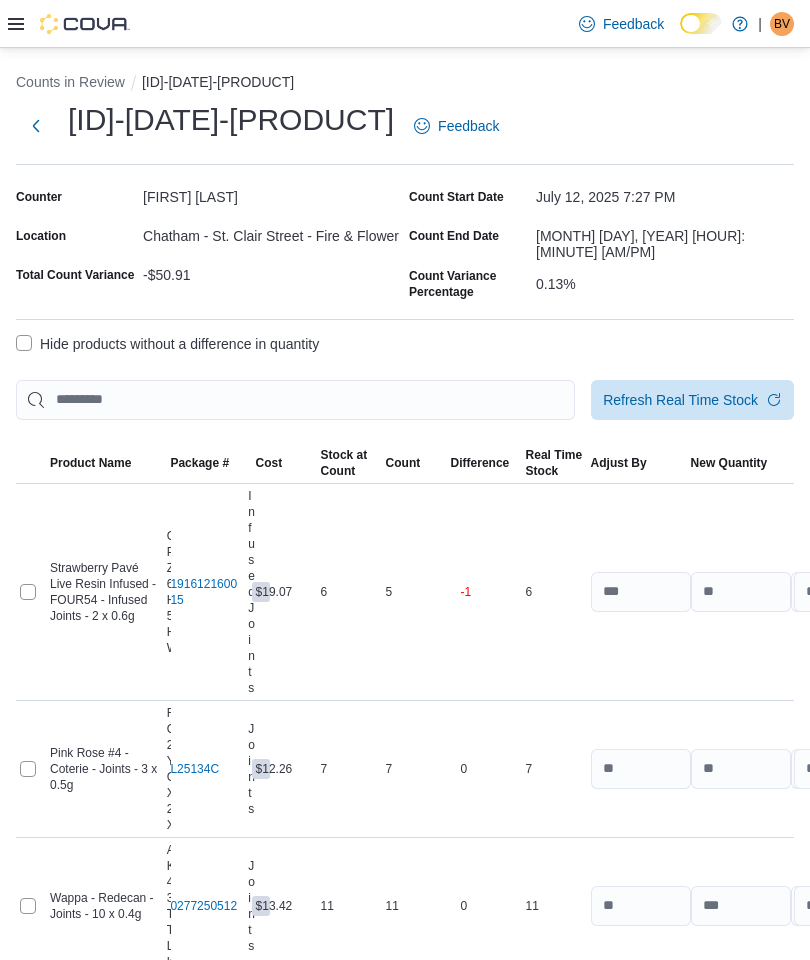 select on "**********" 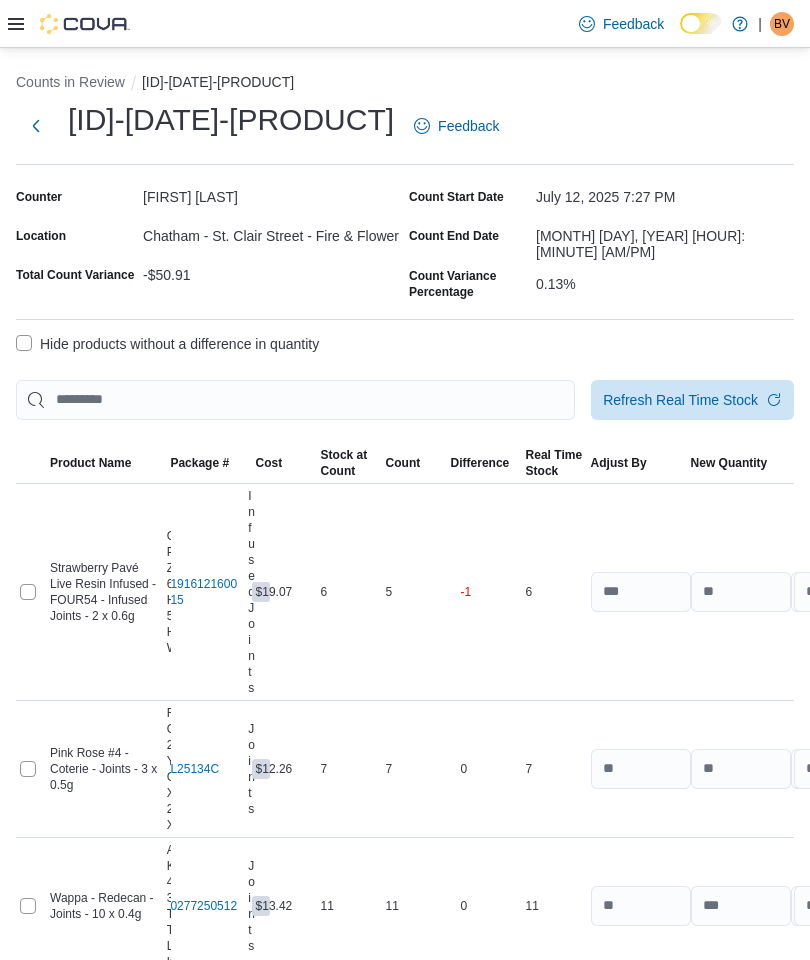 select on "**********" 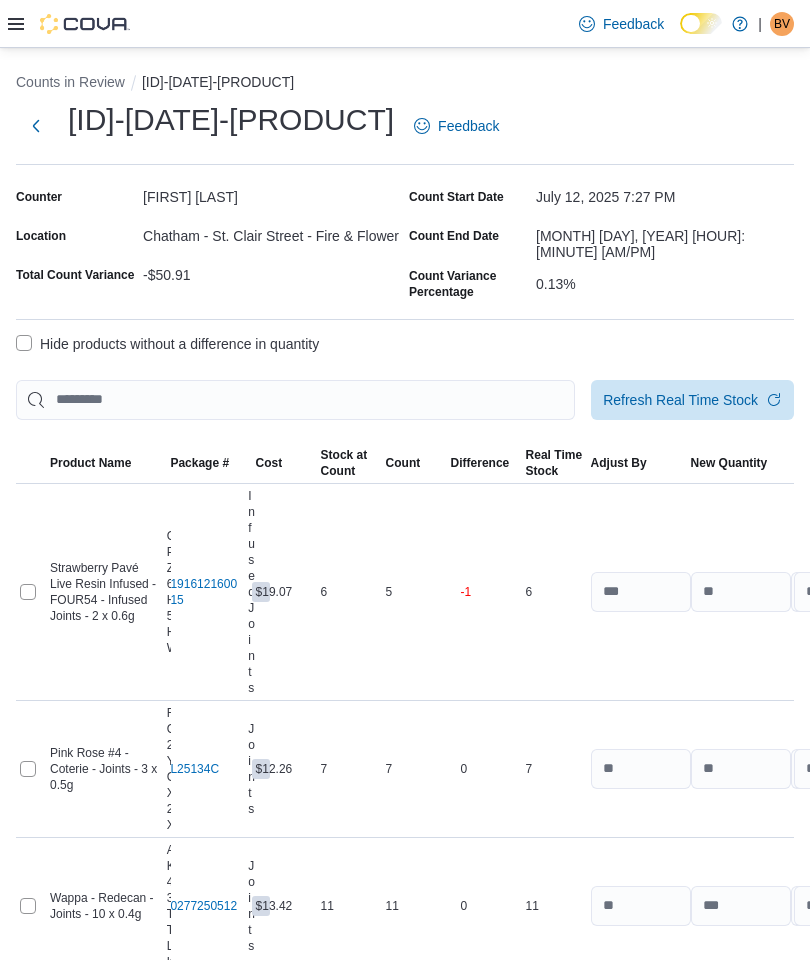 select on "**********" 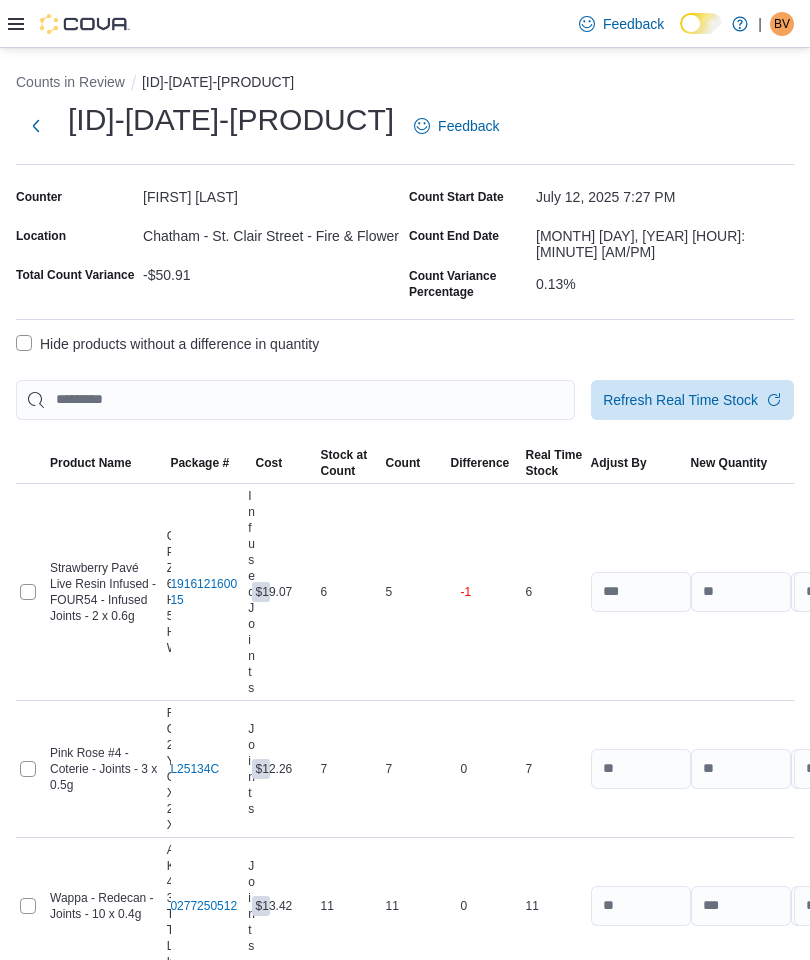 select on "**********" 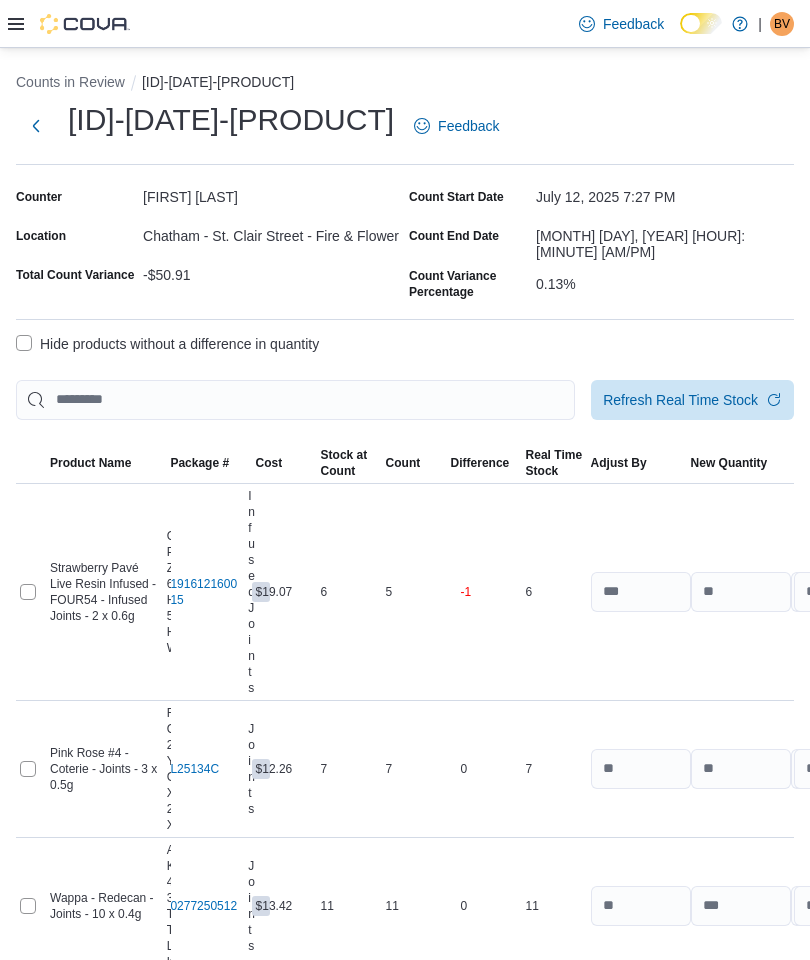 select on "**********" 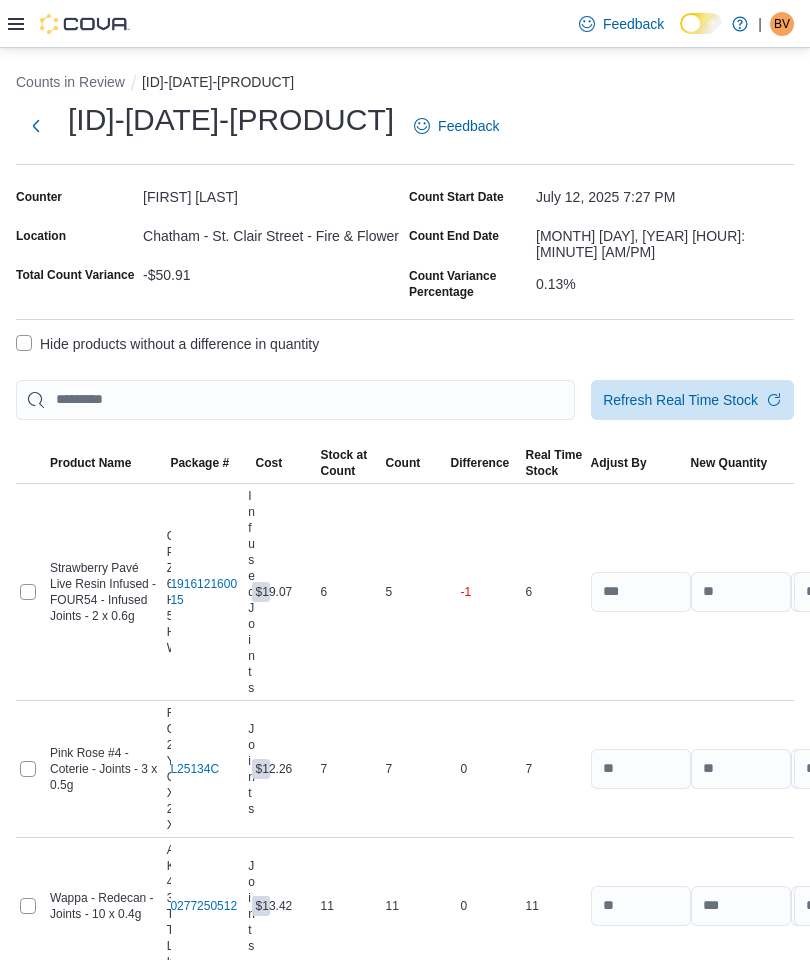 select on "**********" 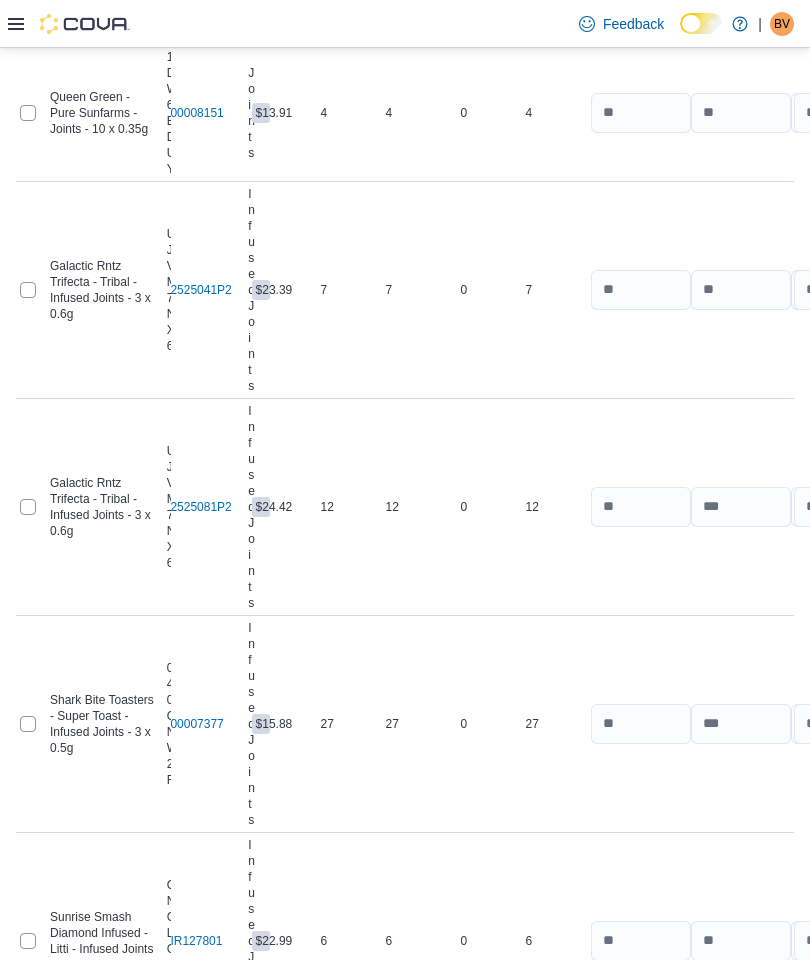 scroll, scrollTop: 40900, scrollLeft: 0, axis: vertical 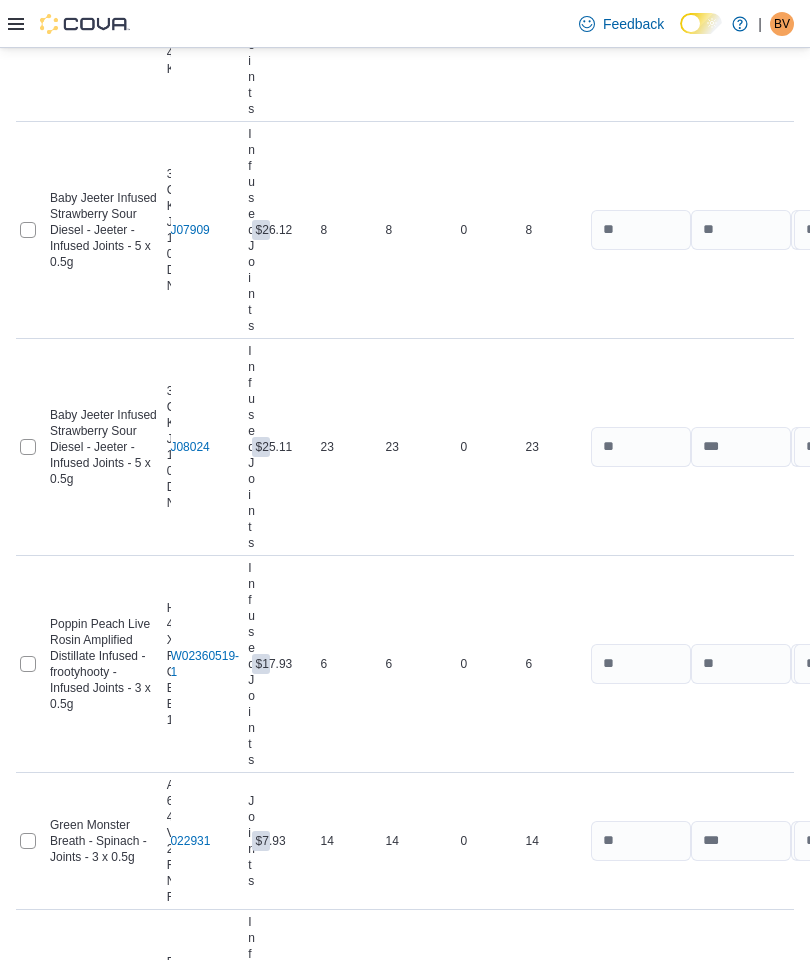 click on "Recount" at bounding box center [606, 1163] 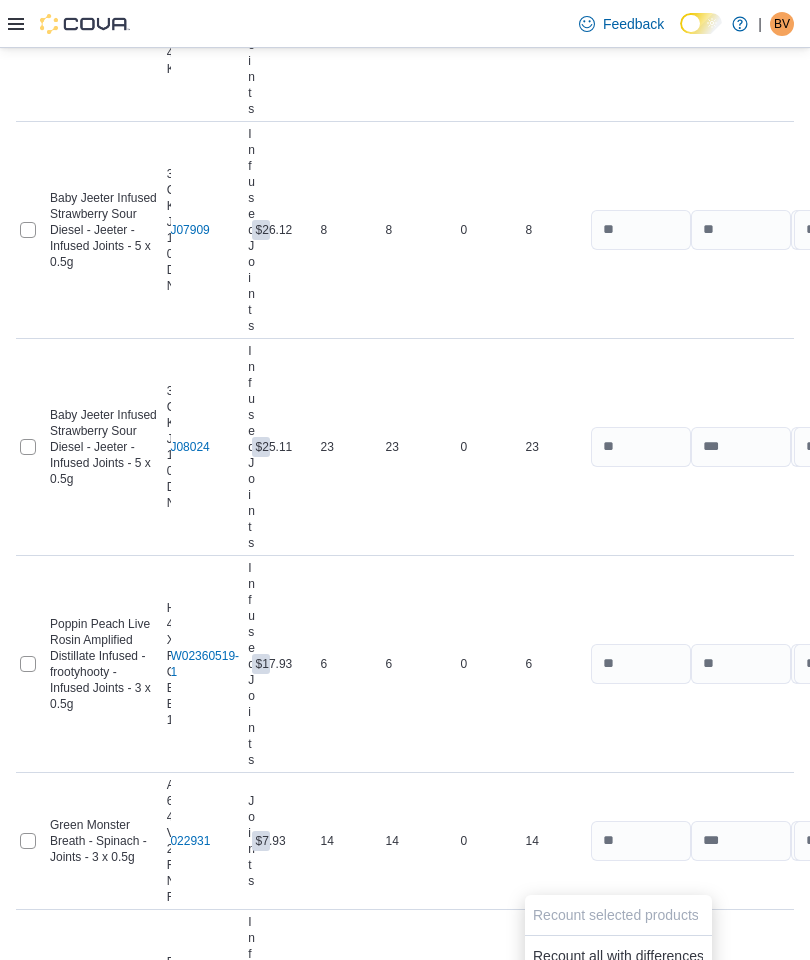 click on "Recount all with differences" at bounding box center [618, 956] 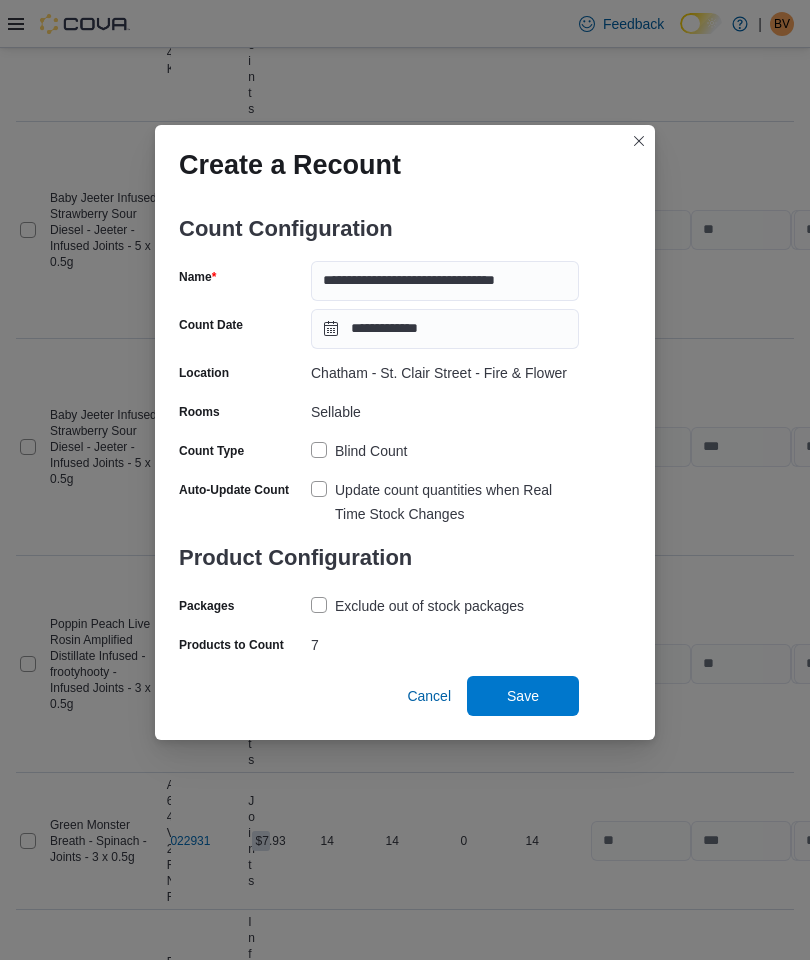 click on "Save" at bounding box center [523, 696] 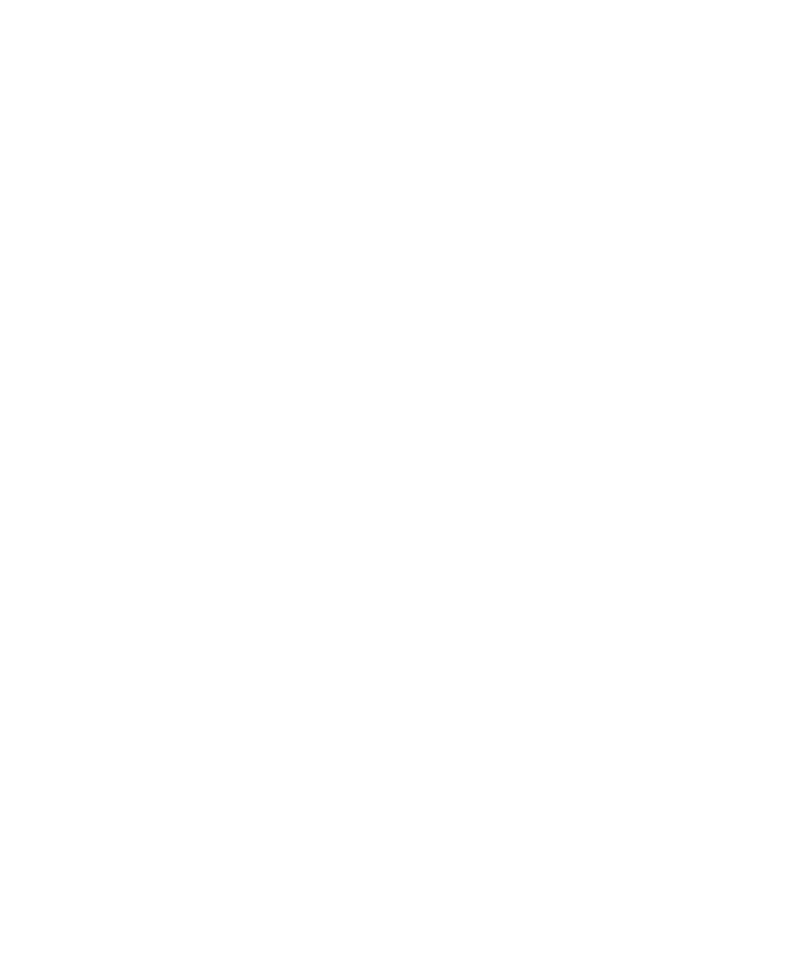 scroll, scrollTop: 0, scrollLeft: 0, axis: both 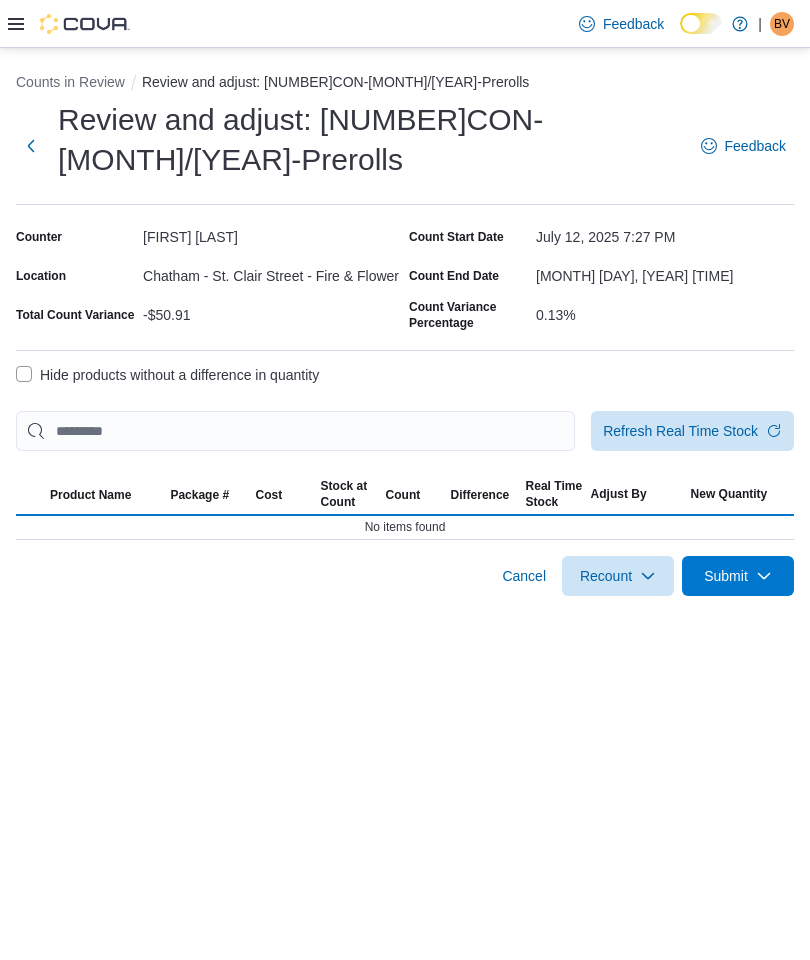 select on "**********" 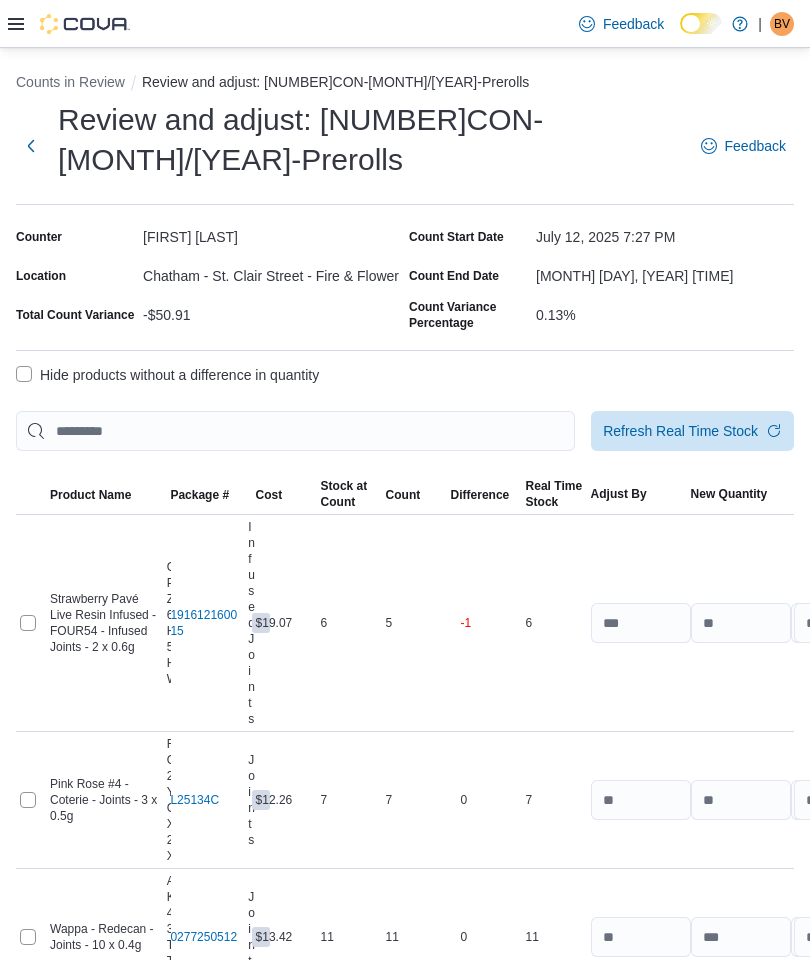 click on "New Quantity" at bounding box center (737, 623) 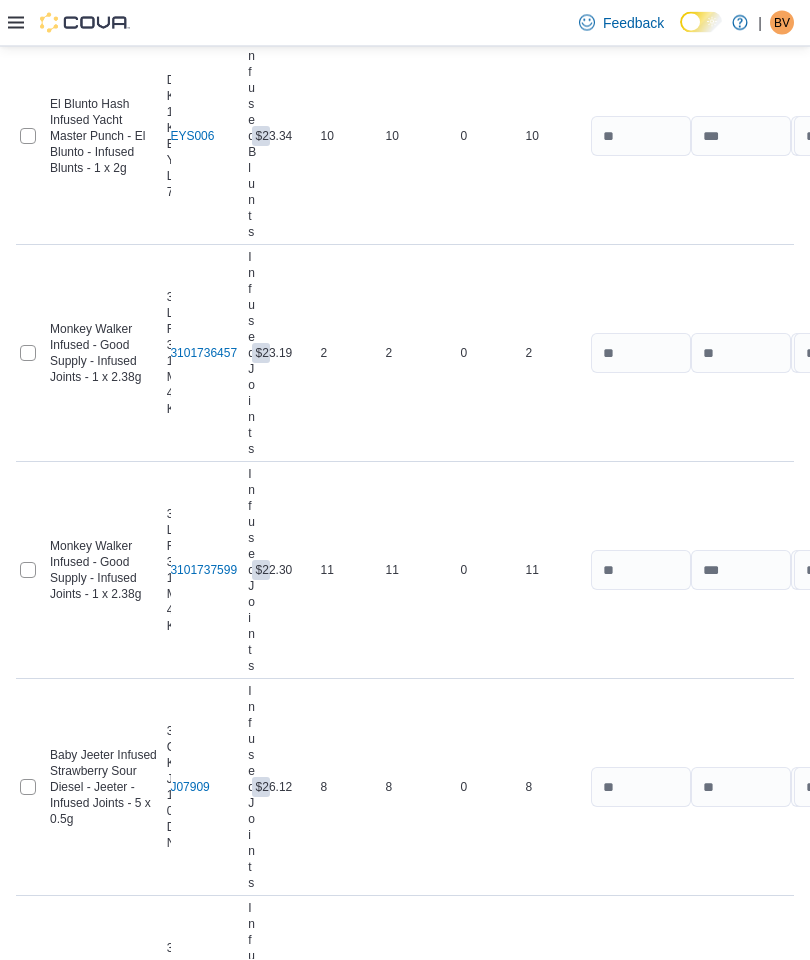 scroll, scrollTop: 40900, scrollLeft: 0, axis: vertical 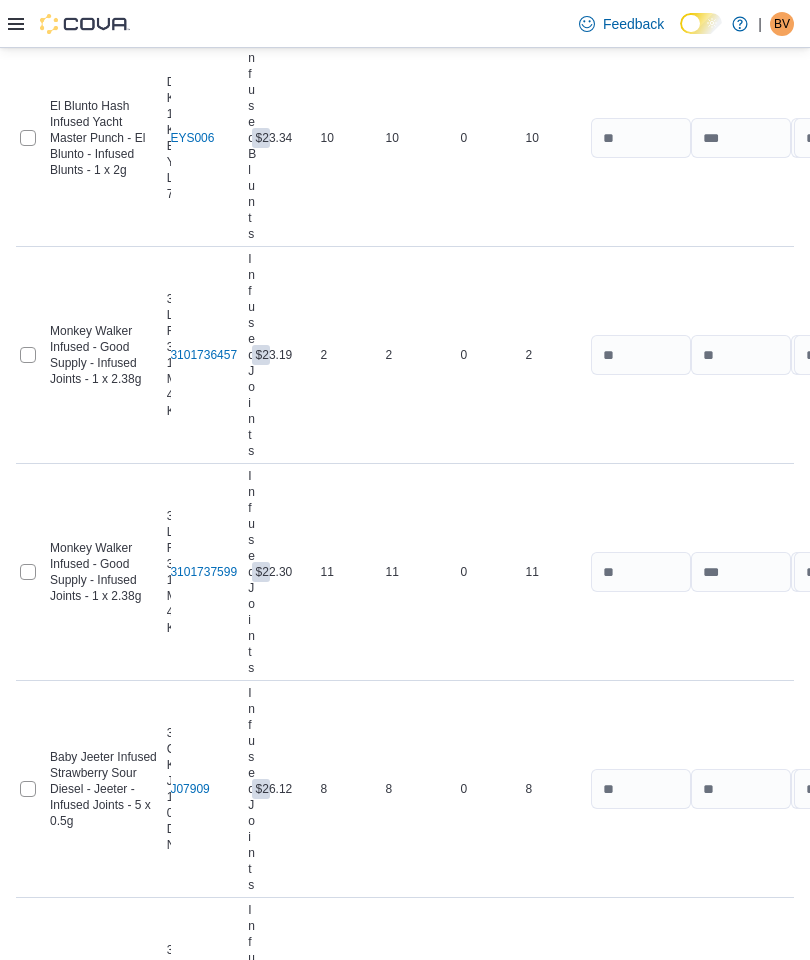 click on "Submit" at bounding box center (738, 1722) 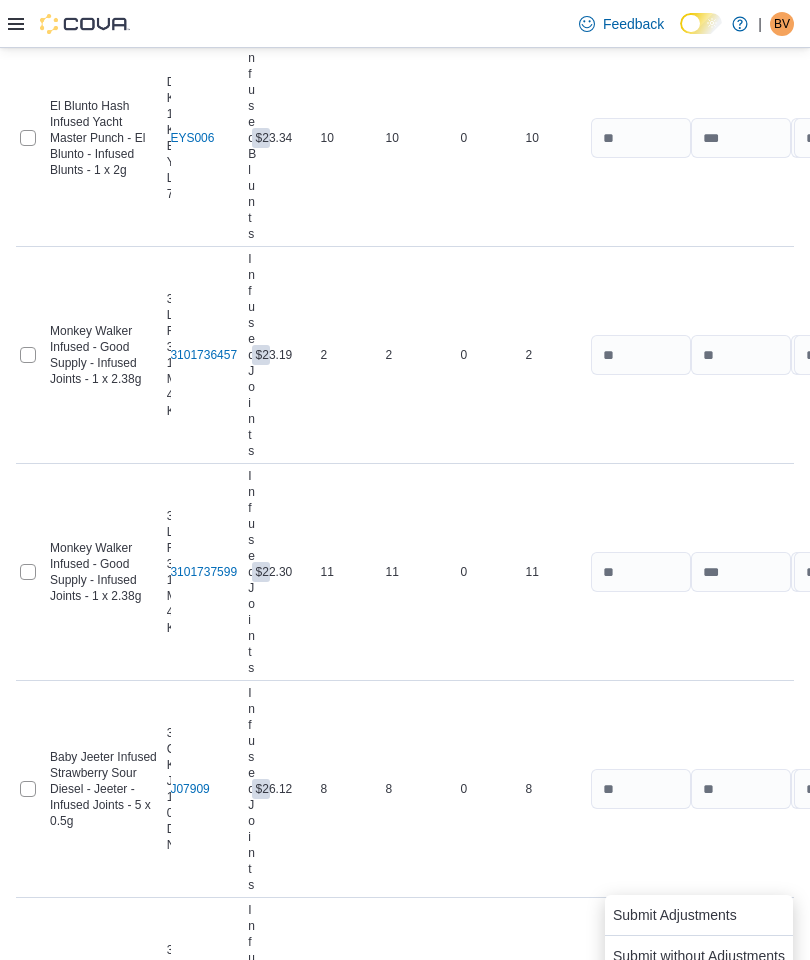 click 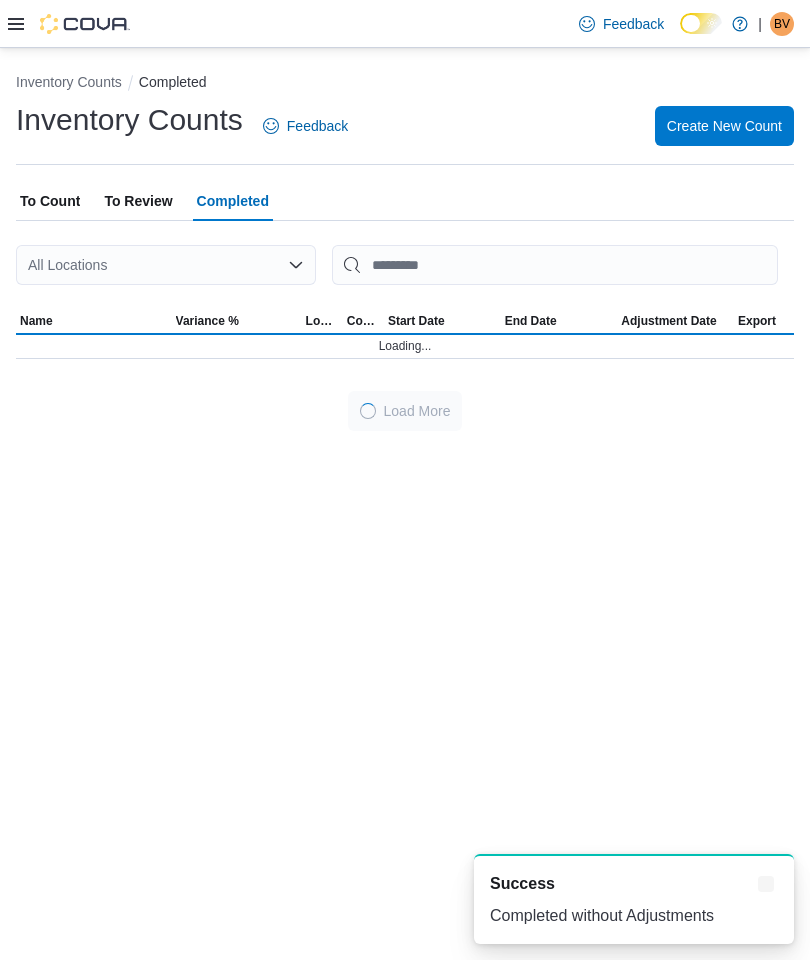 scroll, scrollTop: 80, scrollLeft: 0, axis: vertical 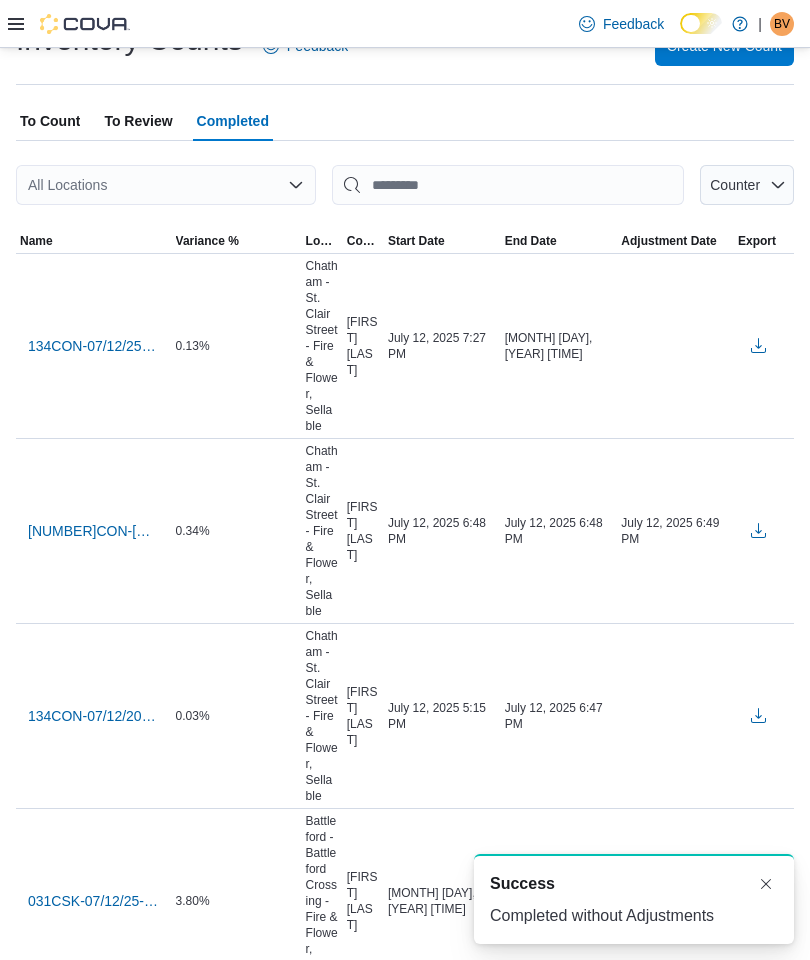 click on "To Count" at bounding box center [50, 121] 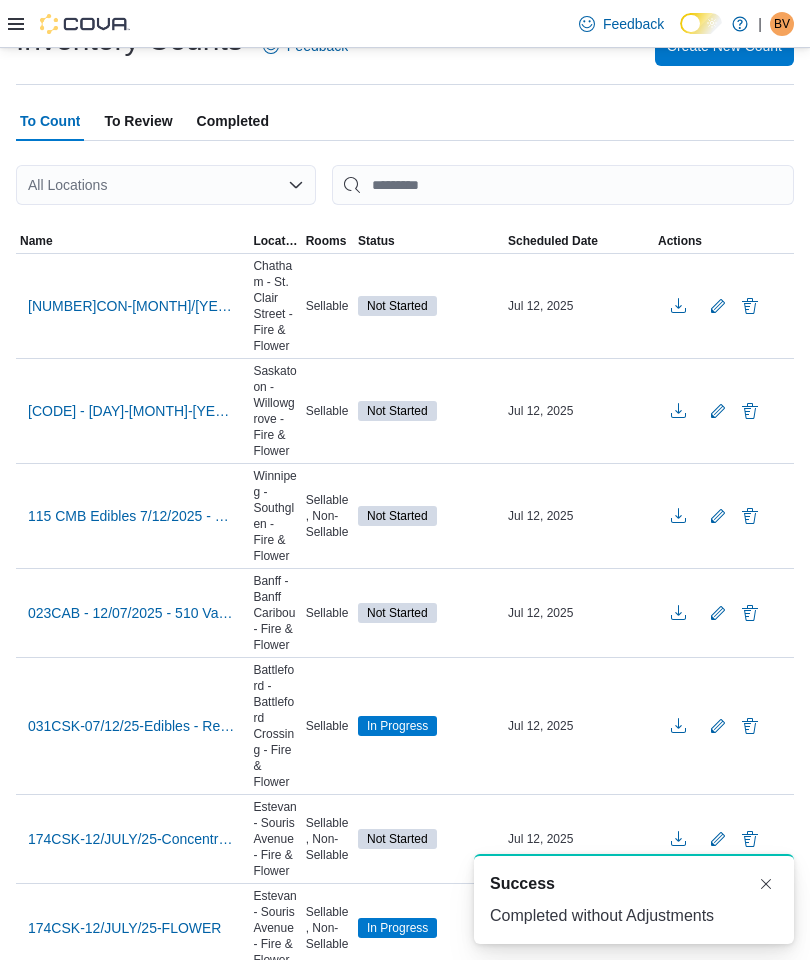 click on "[NUMBER]CON-[MONTH]/[YEAR]-Prerolls - Recount" at bounding box center [132, 306] 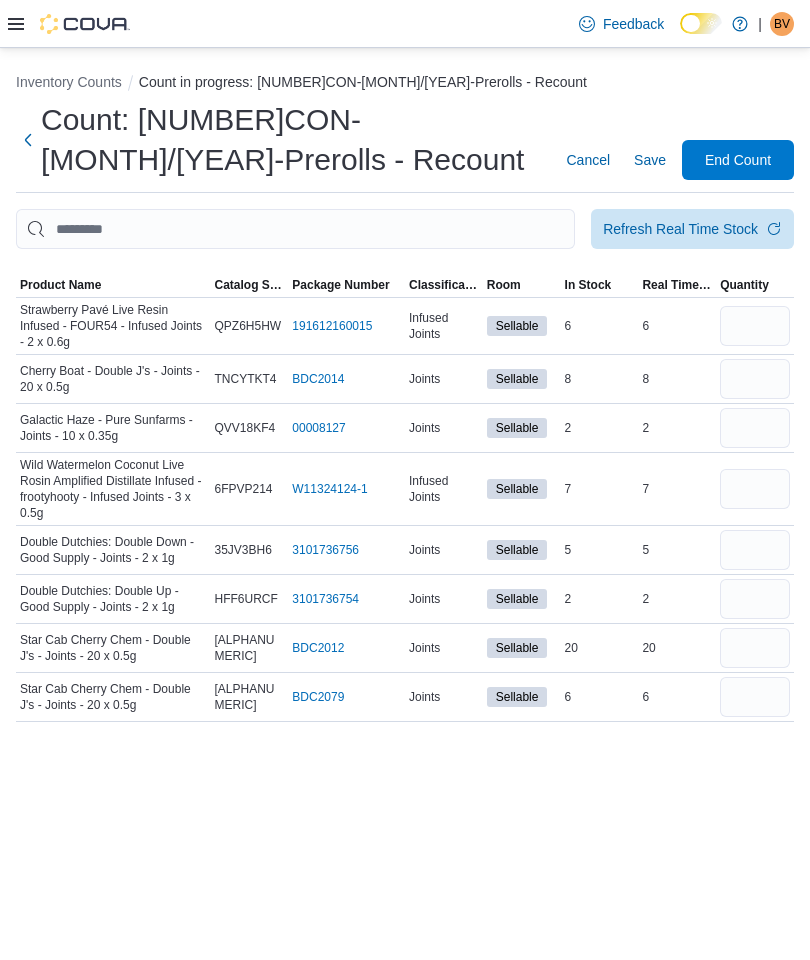 click on "Product Name" at bounding box center [113, 285] 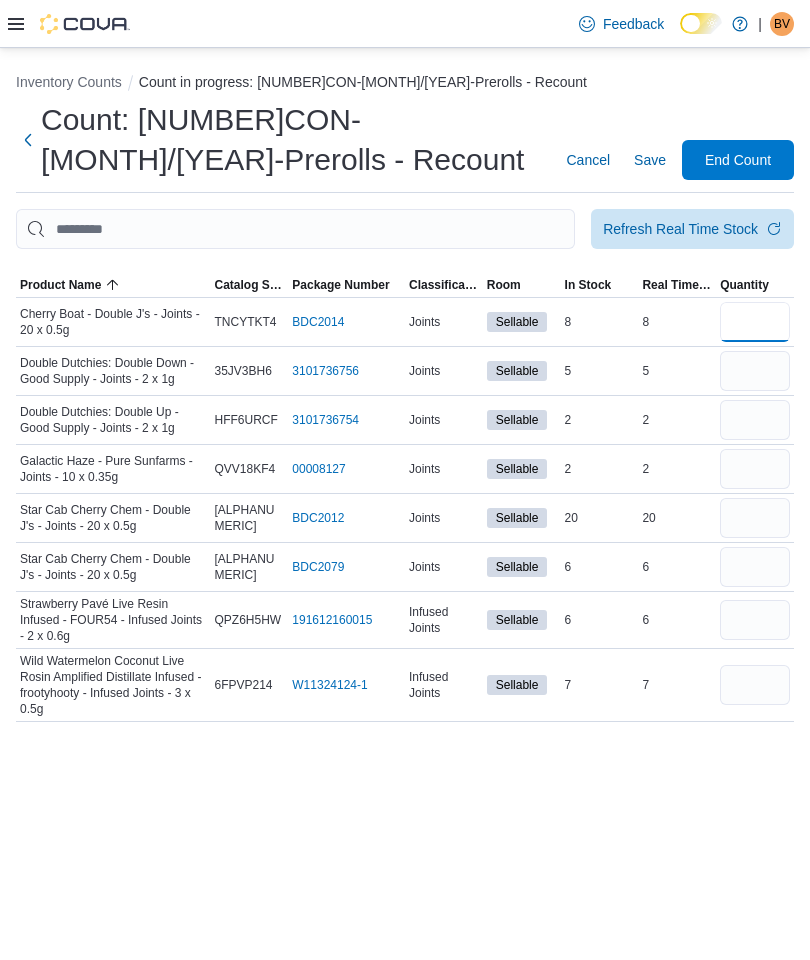 click at bounding box center [755, 322] 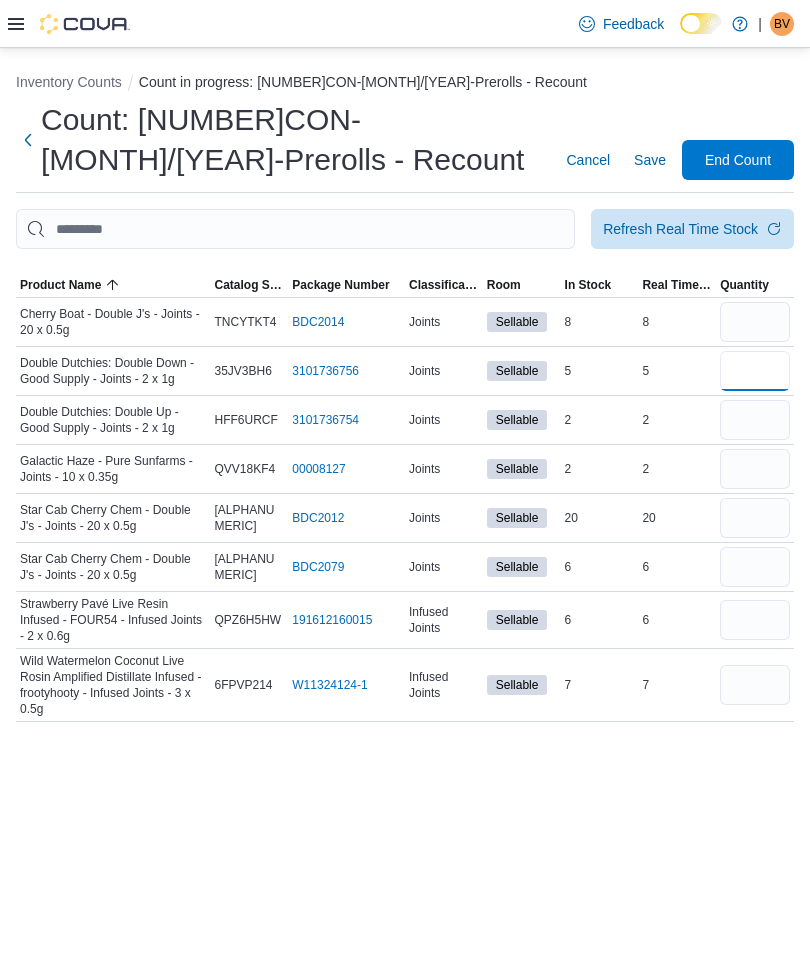 click at bounding box center [755, 371] 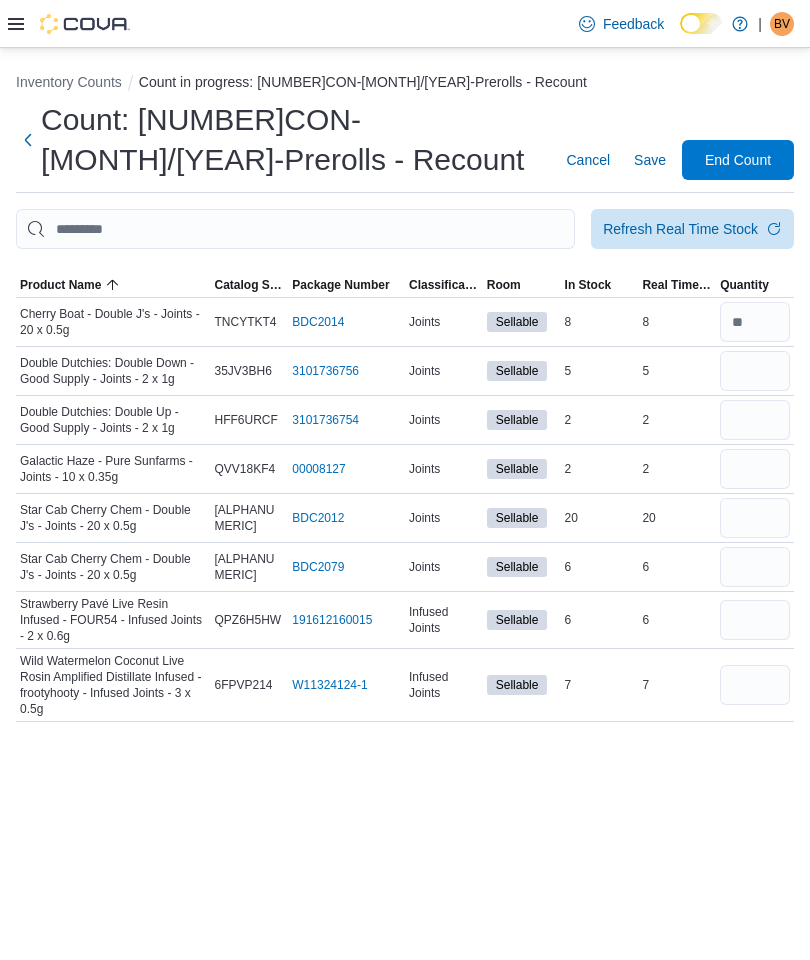 click at bounding box center (755, 420) 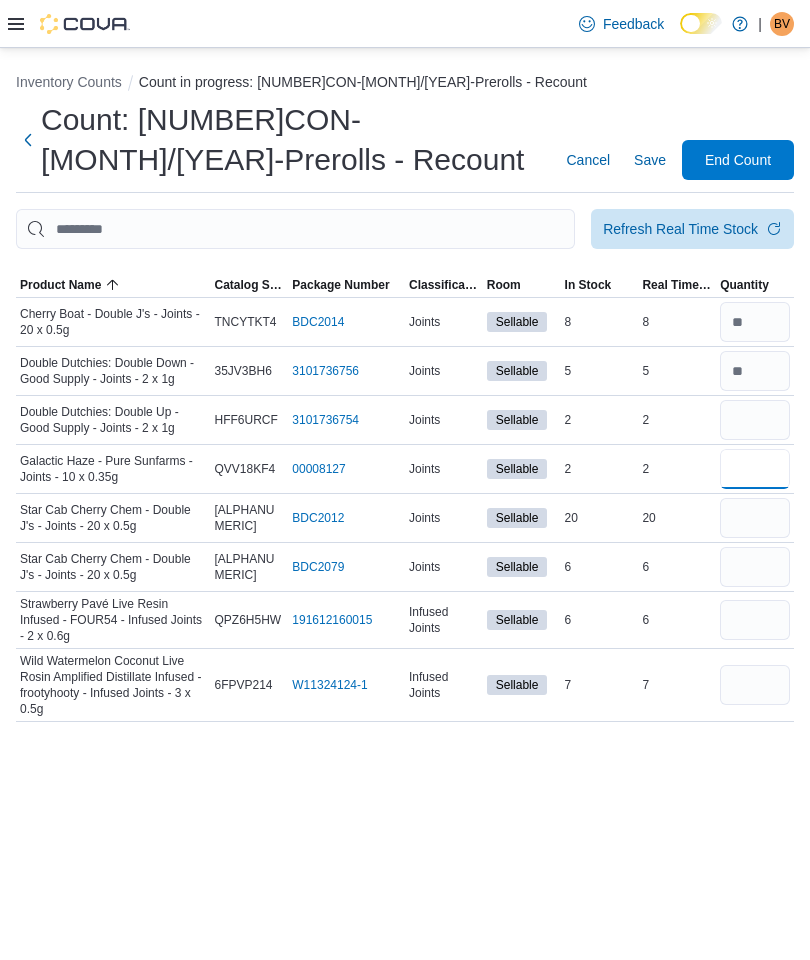 click at bounding box center (755, 469) 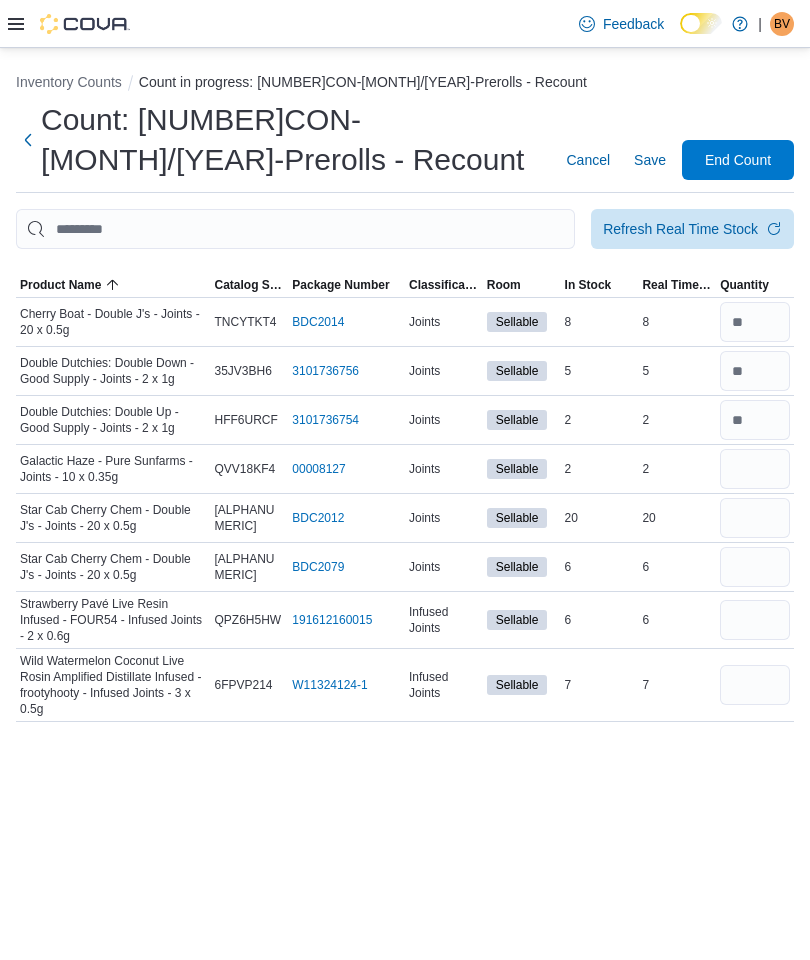 click at bounding box center (755, 518) 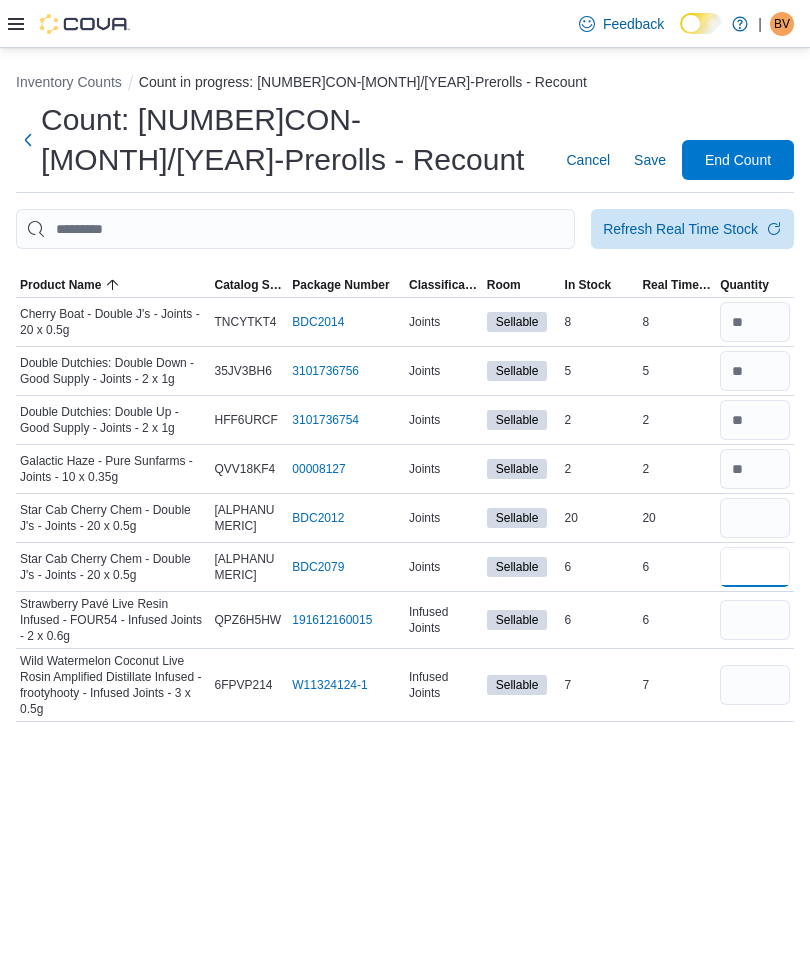 click at bounding box center (755, 567) 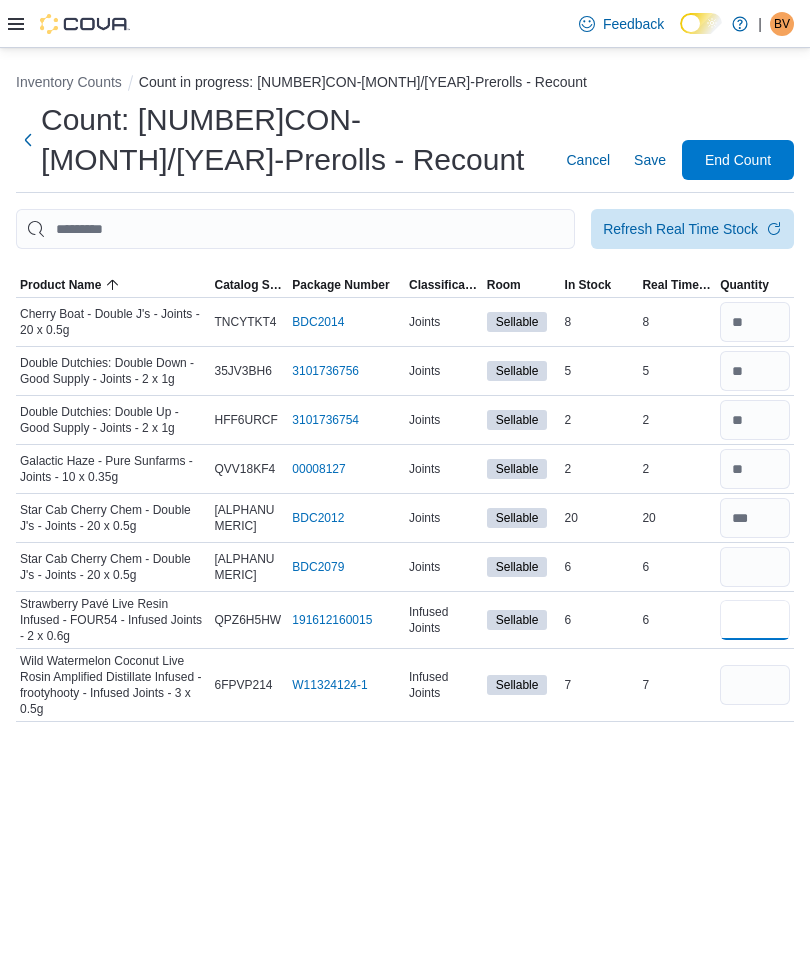 click at bounding box center (755, 620) 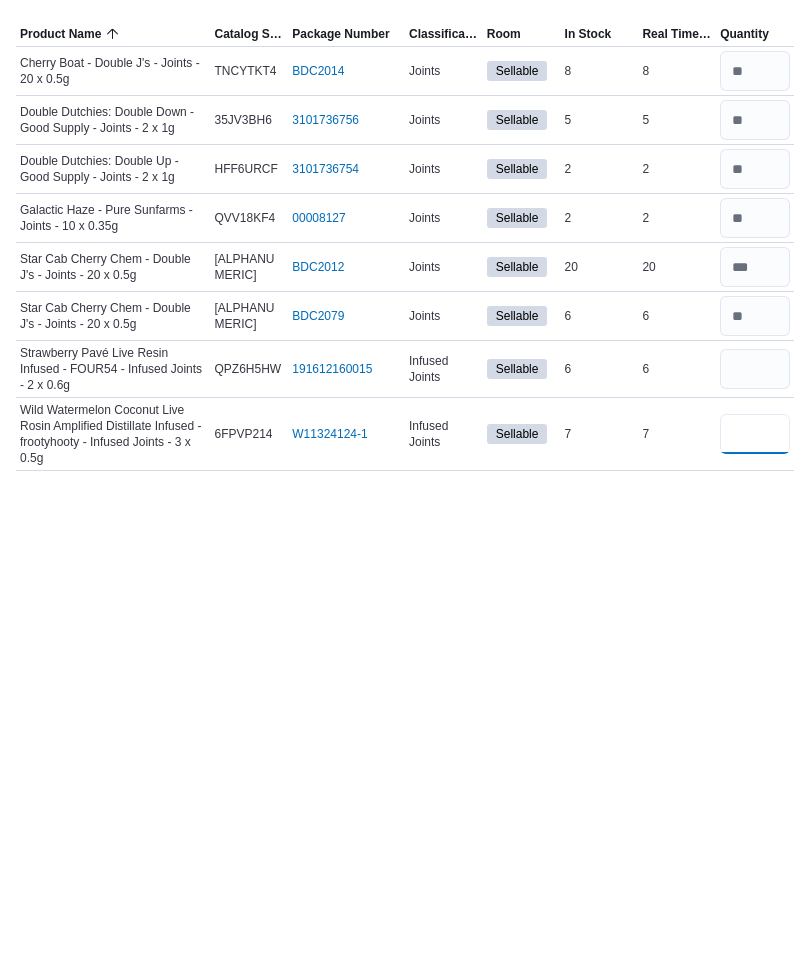 click at bounding box center [755, 685] 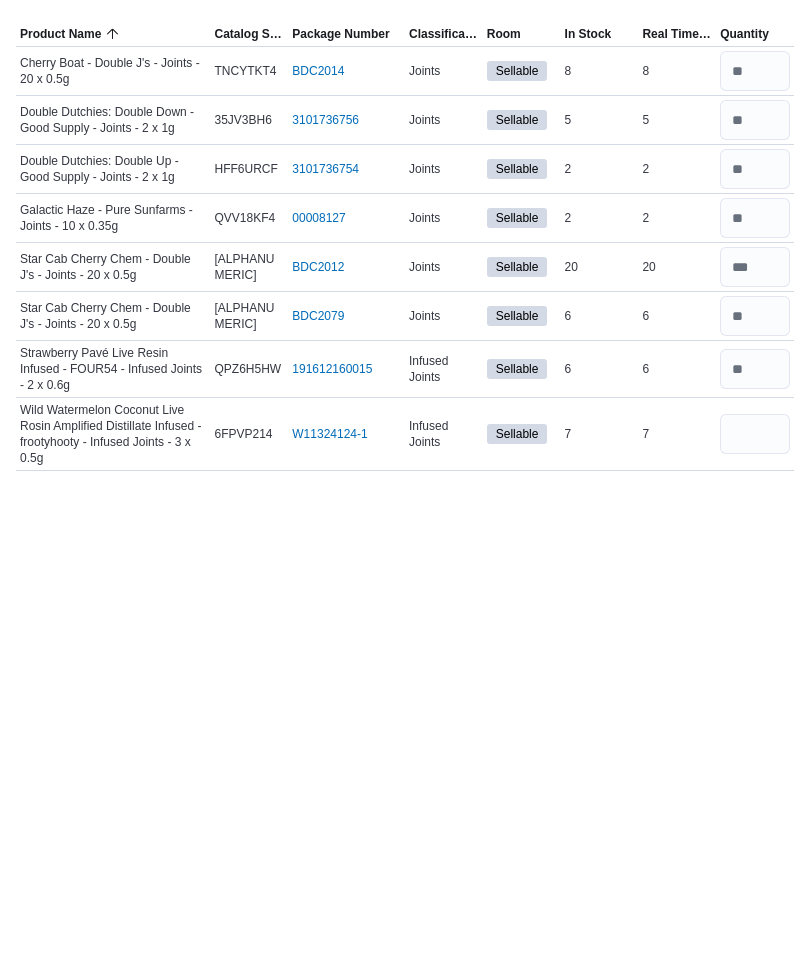 click on "Inventory Counts Count in progress: [NUMBER]CON-[MONTH]/[YEAR]-Prerolls - Recount Count: [NUMBER]CON-[MONTH]/[YEAR]-Prerolls - Recount  Cancel Save End Count Refresh Real Time Stock Sorting This table contains 8 rows. Product Name Catalog SKU Package Number Classification Room In Stock Real Time Stock Quantity Cherry Boat - Double J's - Joints - 20 x 0.5g Catalog SKU TNCYTKT4 Package Number BDC2014 (opens in a new tab or window) Joints Sellable In Stock 8  Real Time Stock 8  Double Dutchies: Double Down - Good Supply - Joints - 2 x 1g Catalog SKU 35JV3BH6 Package Number 3101736756 (opens in a new tab or window) Joints Sellable In Stock 5  Real Time Stock 5  Double Dutchies: Double Up - Good Supply - Joints - 2 x 1g Catalog SKU HFF6URCF Package Number 3101736754 (opens in a new tab or window) Joints Sellable In Stock 2  Real Time Stock 2  Galactic Haze - Pure Sunfarms - Joints - 10 x 0.35g Catalog SKU QVV18KF4 Package Number 00008127 (opens in a new tab or window) Joints Sellable In Stock 2  Real Time Stock 2  Catalog SKU MF4V5VVX" at bounding box center [405, 504] 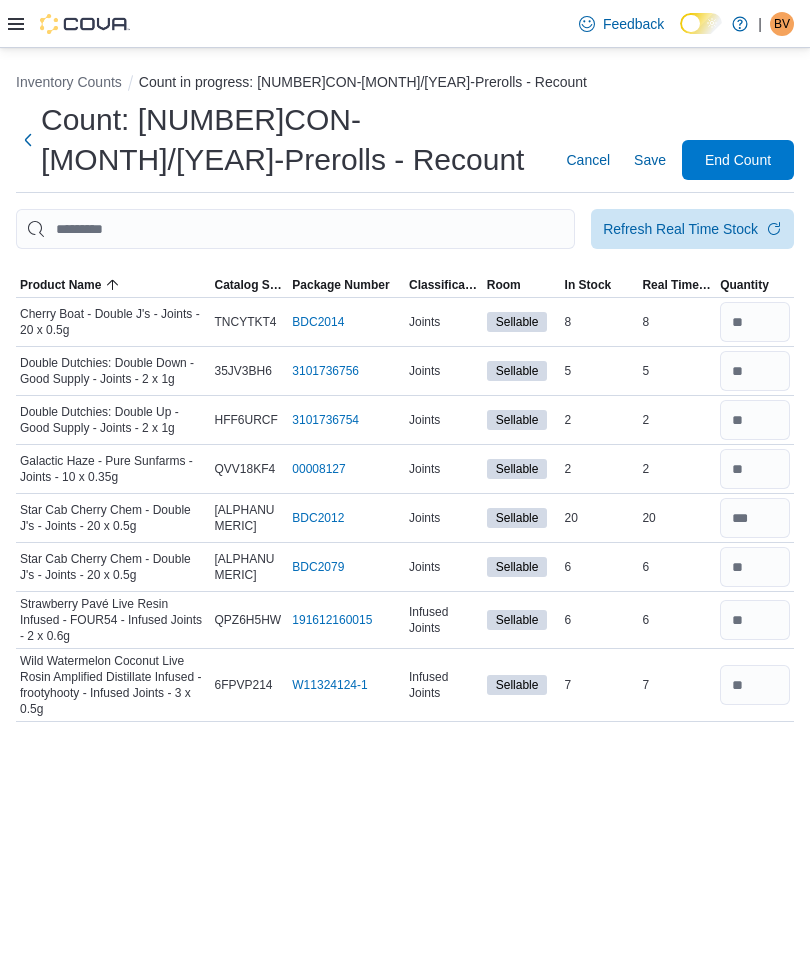 scroll, scrollTop: 0, scrollLeft: 0, axis: both 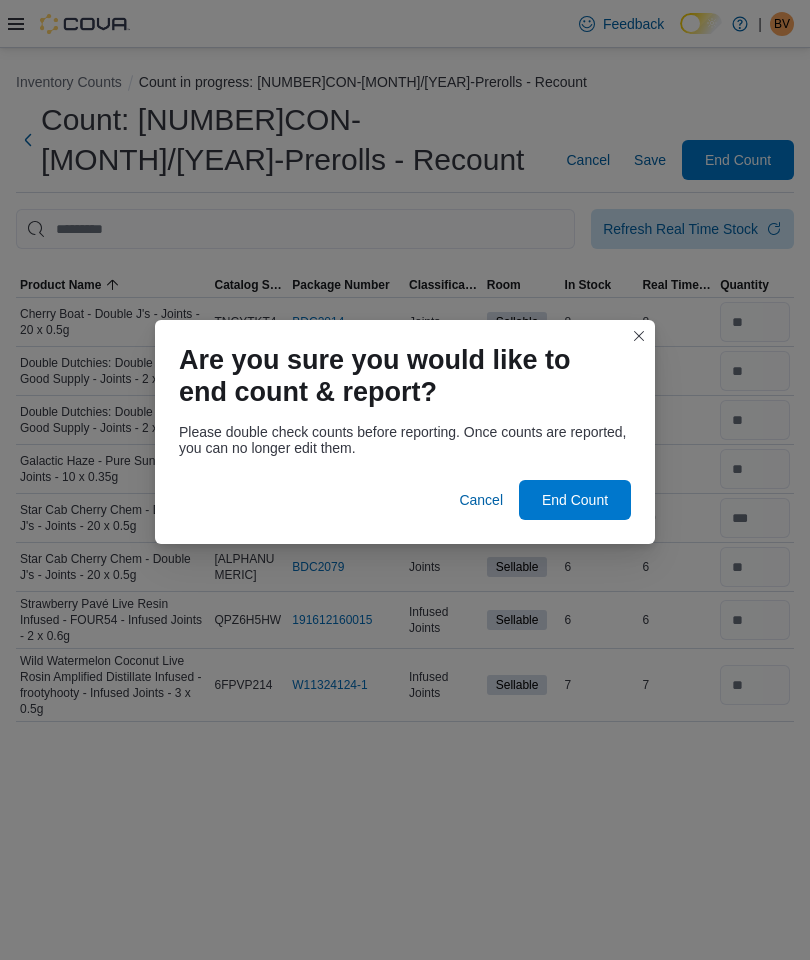 click on "End Count" at bounding box center (575, 500) 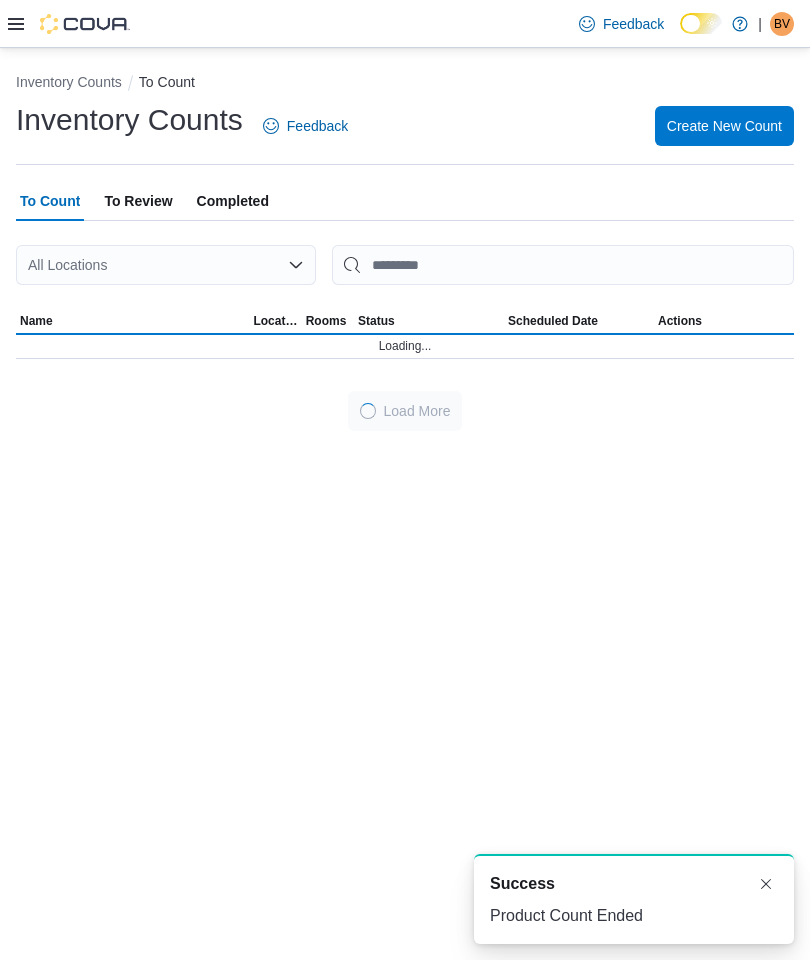 scroll, scrollTop: 0, scrollLeft: 0, axis: both 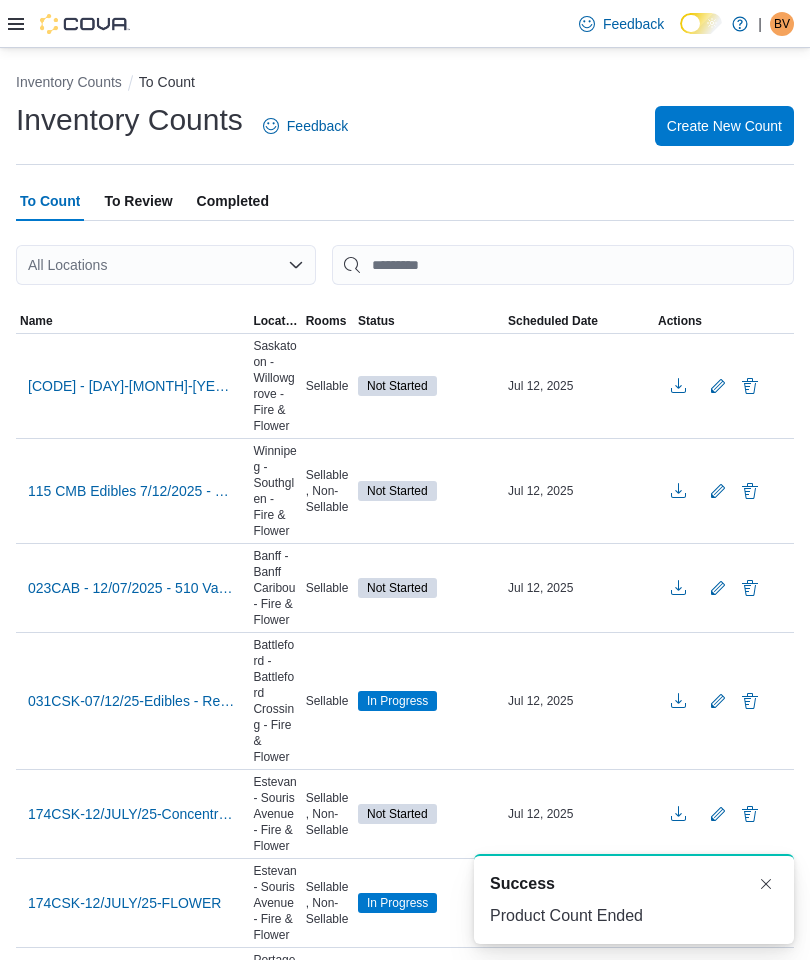 click on "To Review" at bounding box center [138, 201] 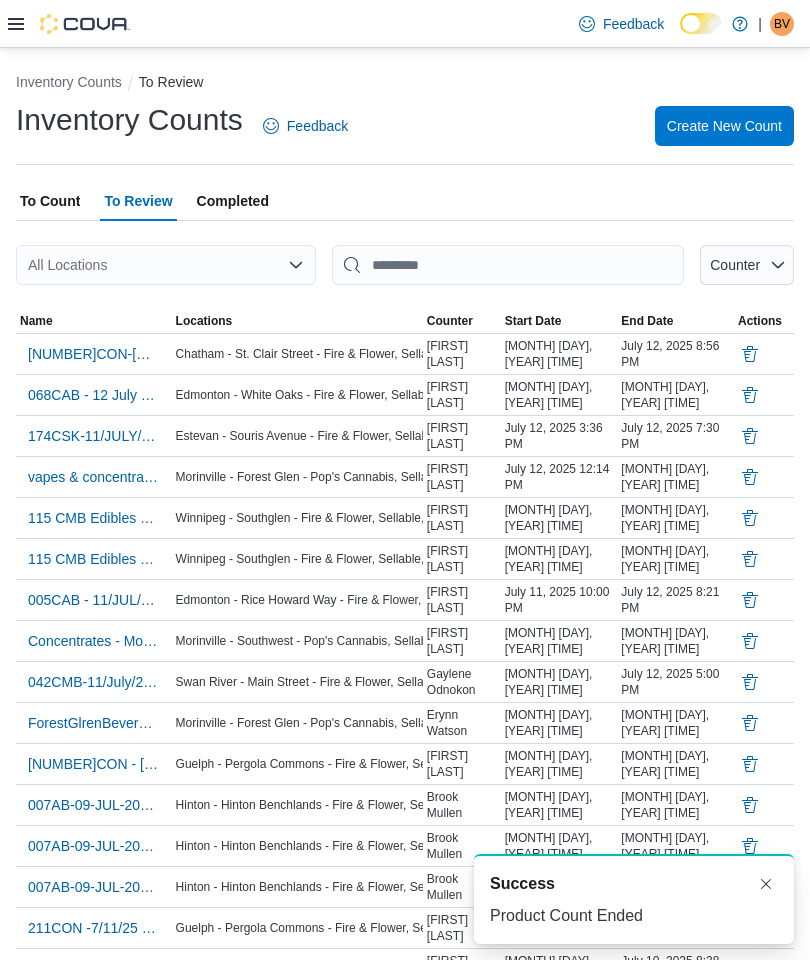 click on "[NUMBER]CON-[MONTH]/[YEAR]-Prerolls - Recount" at bounding box center (94, 354) 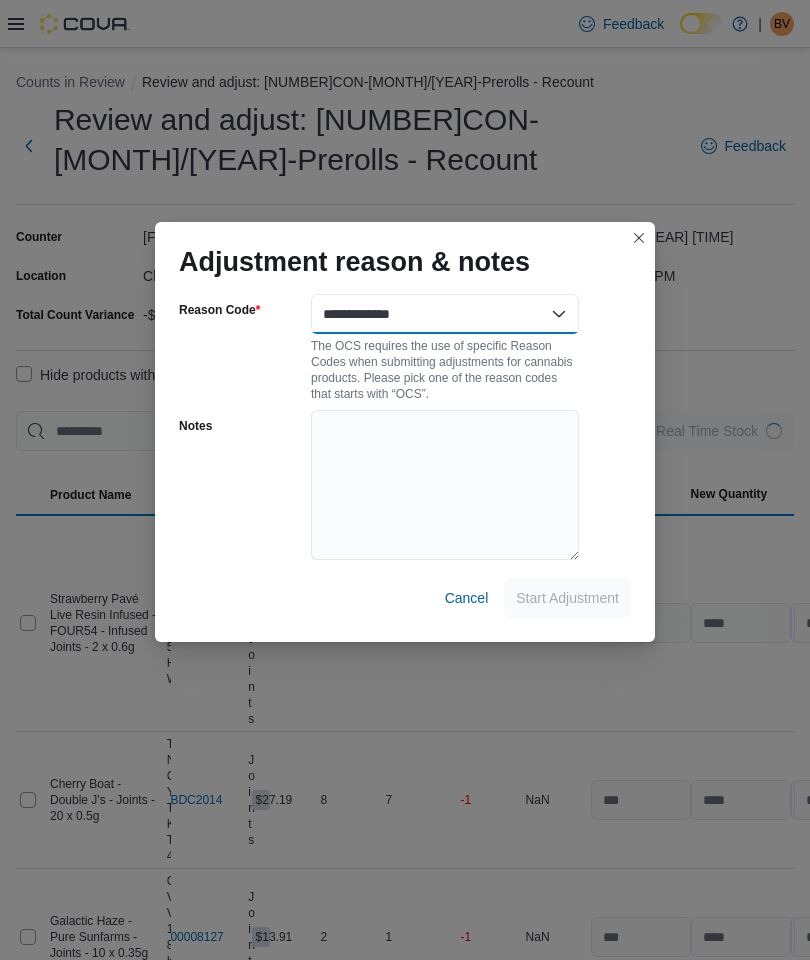 click on "**********" at bounding box center (445, 314) 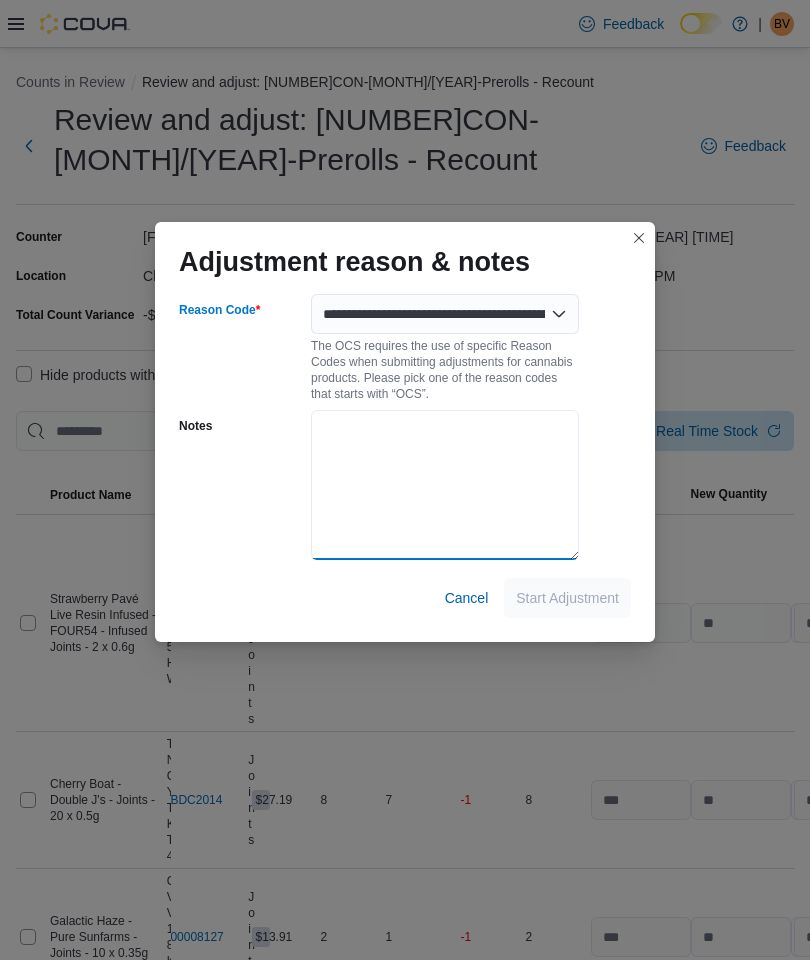 click on "Notes" at bounding box center [445, 485] 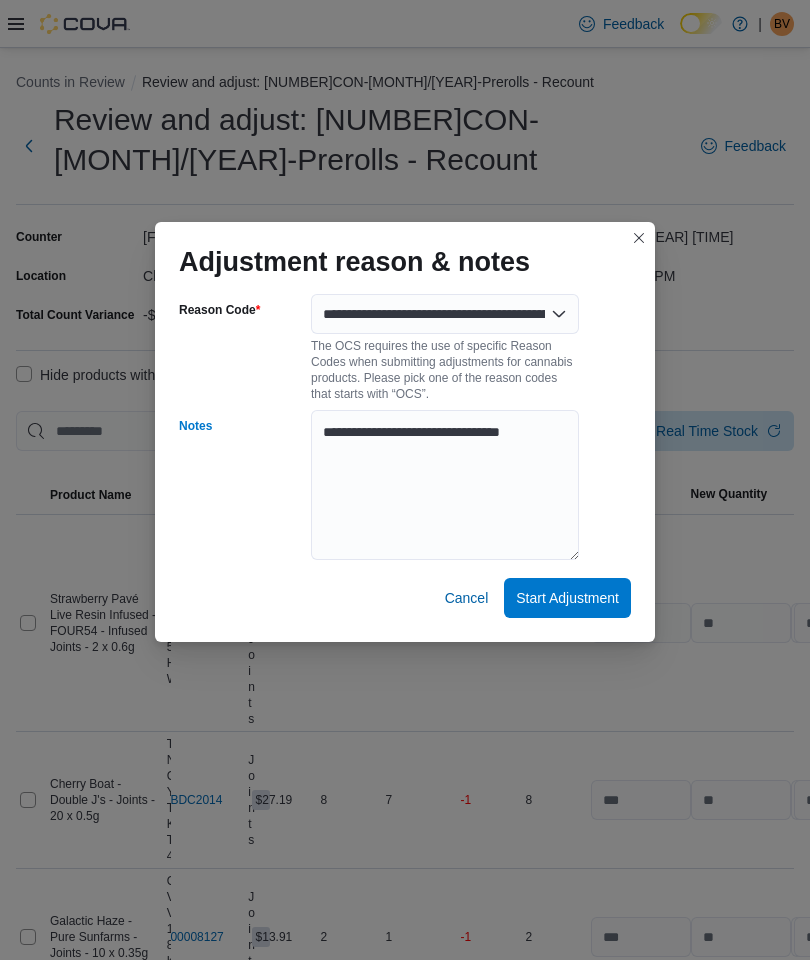 click on "Notes" at bounding box center [241, 486] 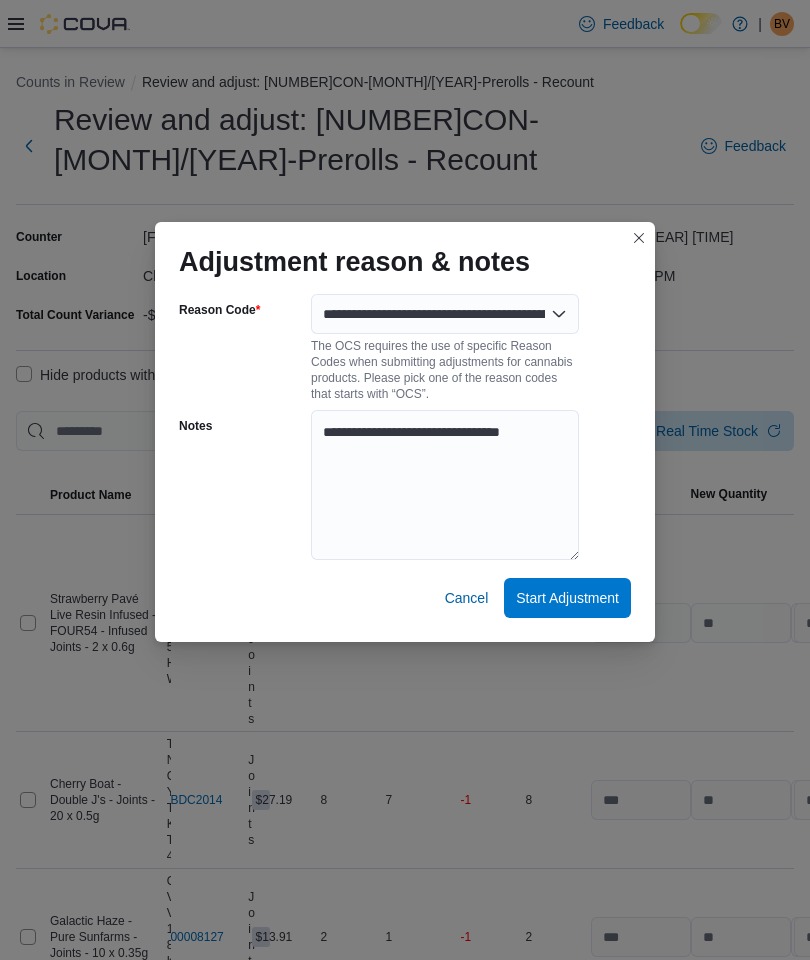 click on "Start Adjustment" at bounding box center [567, 598] 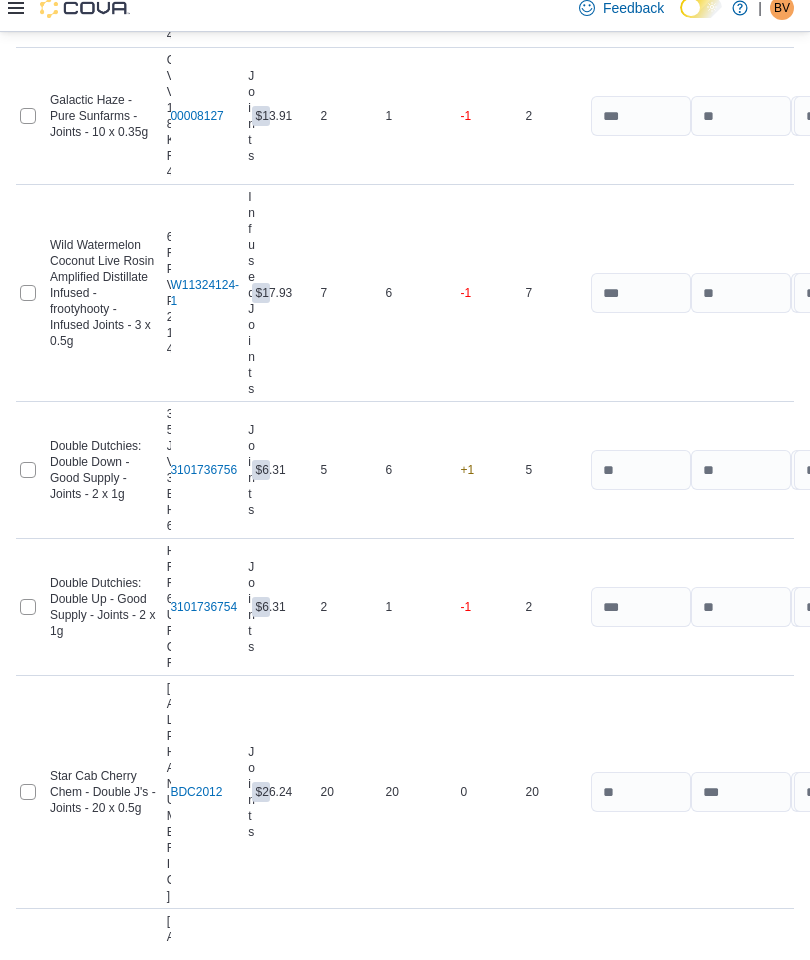 scroll, scrollTop: 885, scrollLeft: 0, axis: vertical 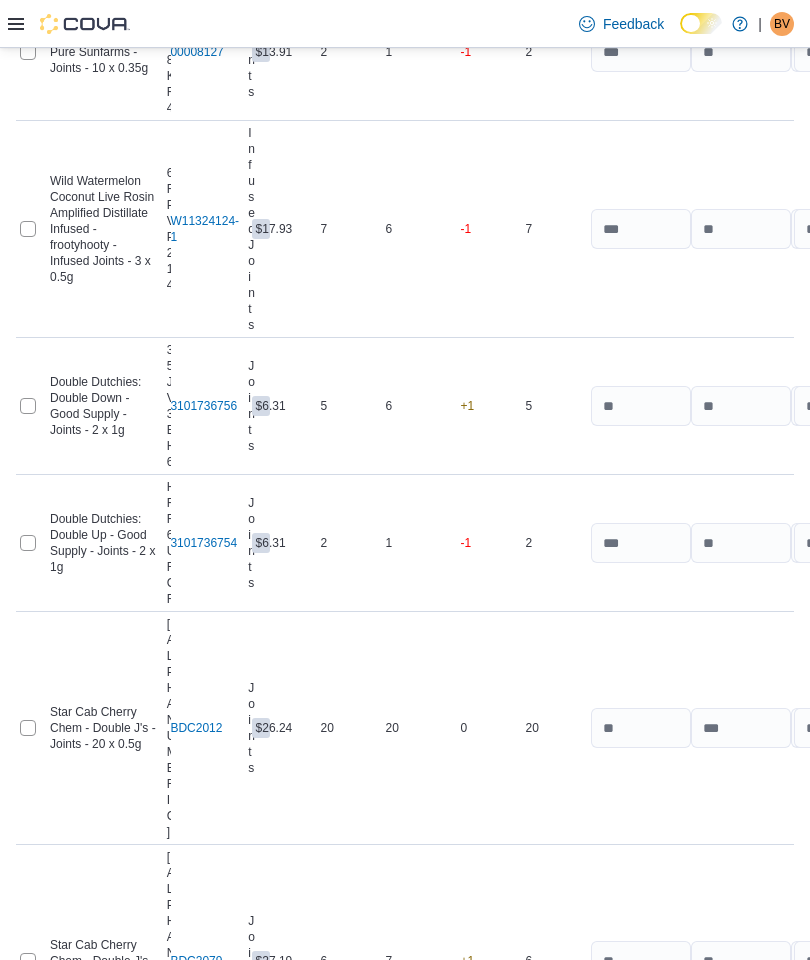 click on "Submit" at bounding box center [726, 1114] 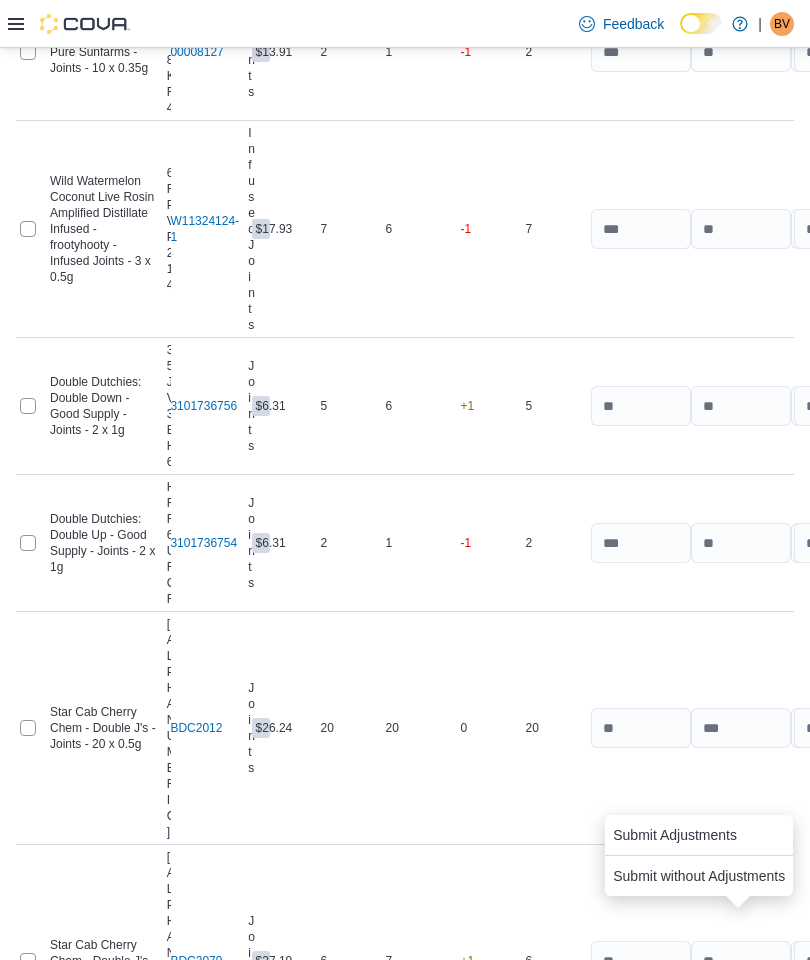 click on "Submit Adjustments" at bounding box center (675, 835) 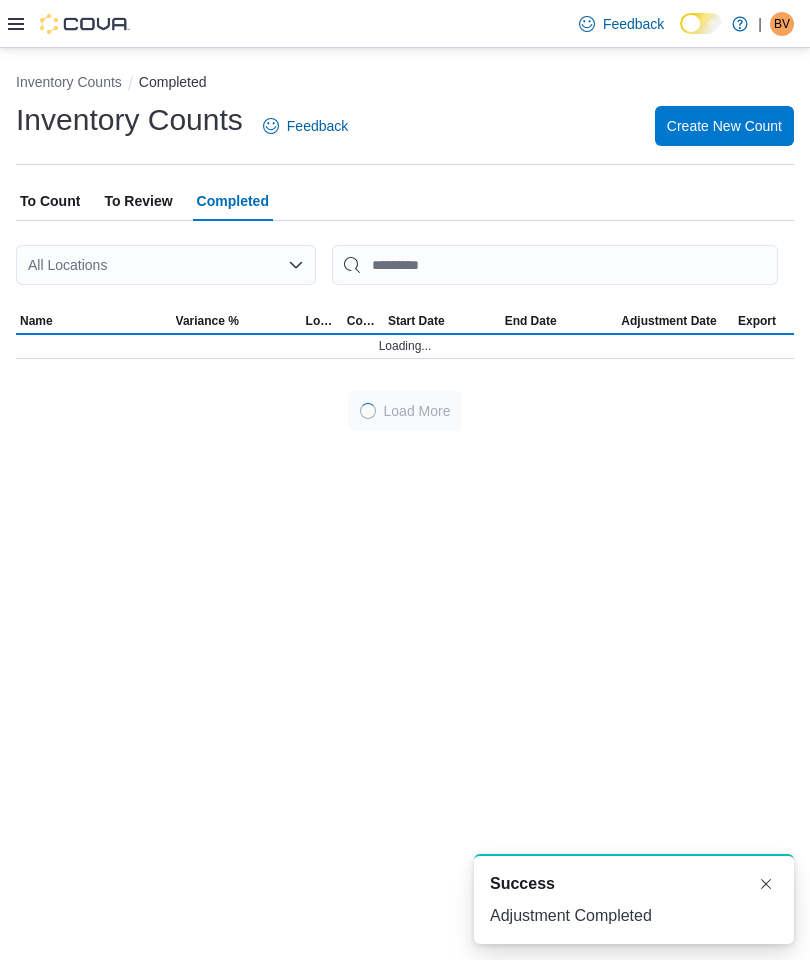 scroll, scrollTop: 80, scrollLeft: 0, axis: vertical 